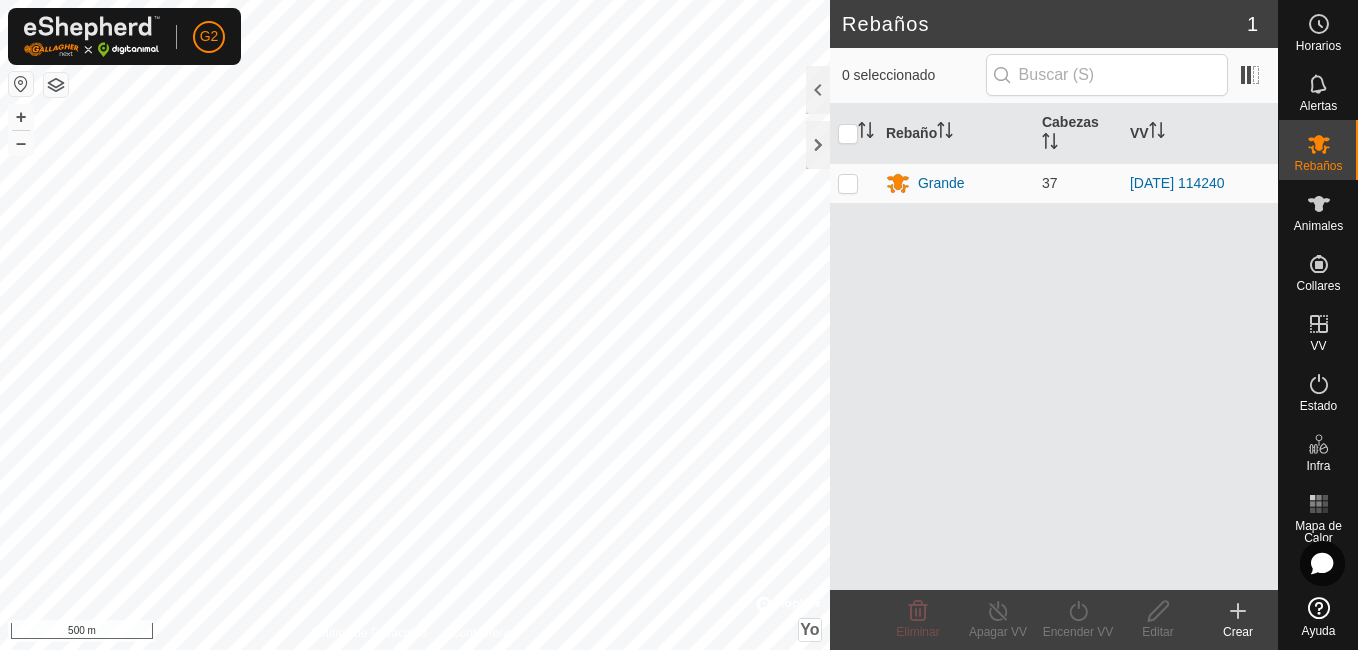scroll, scrollTop: 0, scrollLeft: 0, axis: both 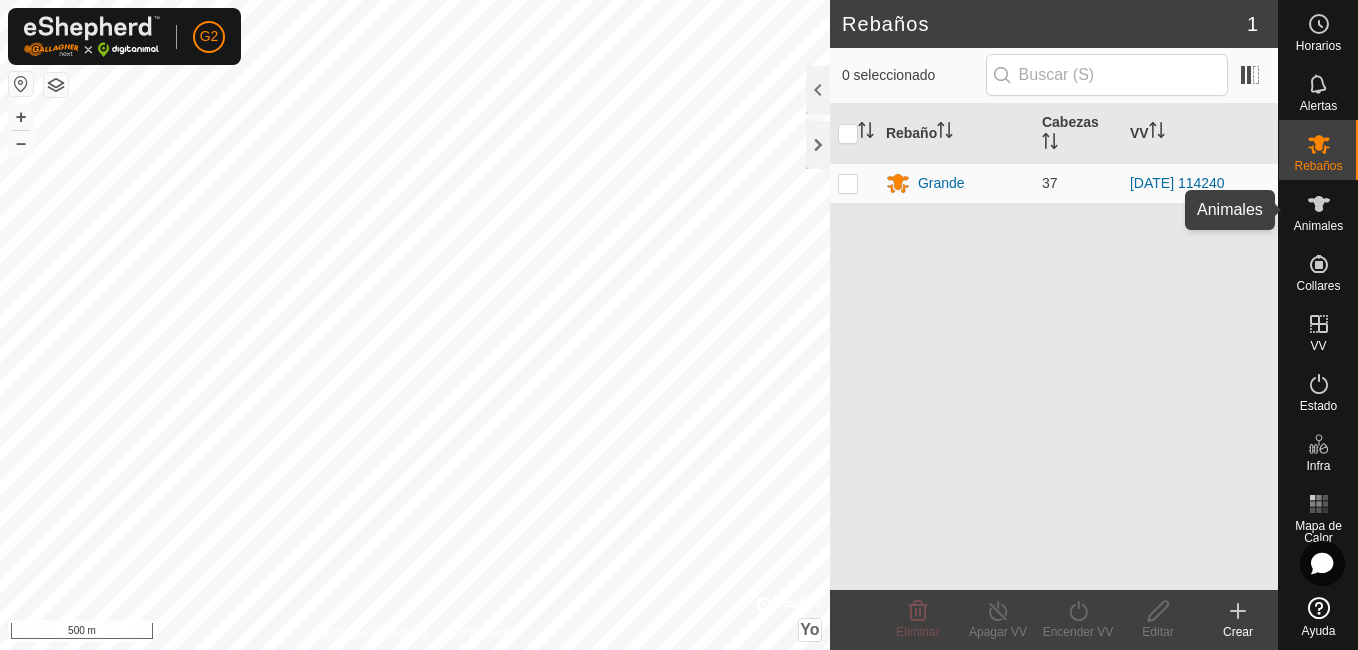 click on "Animales" at bounding box center (1318, 226) 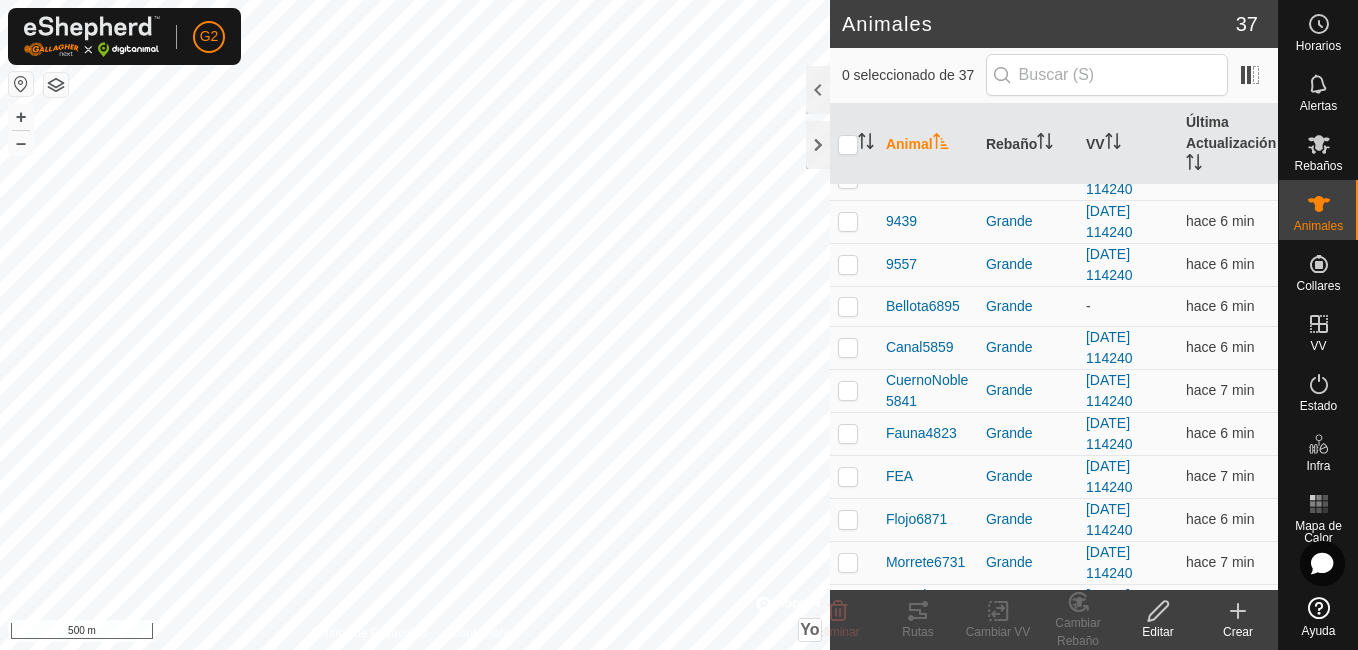 scroll, scrollTop: 929, scrollLeft: 0, axis: vertical 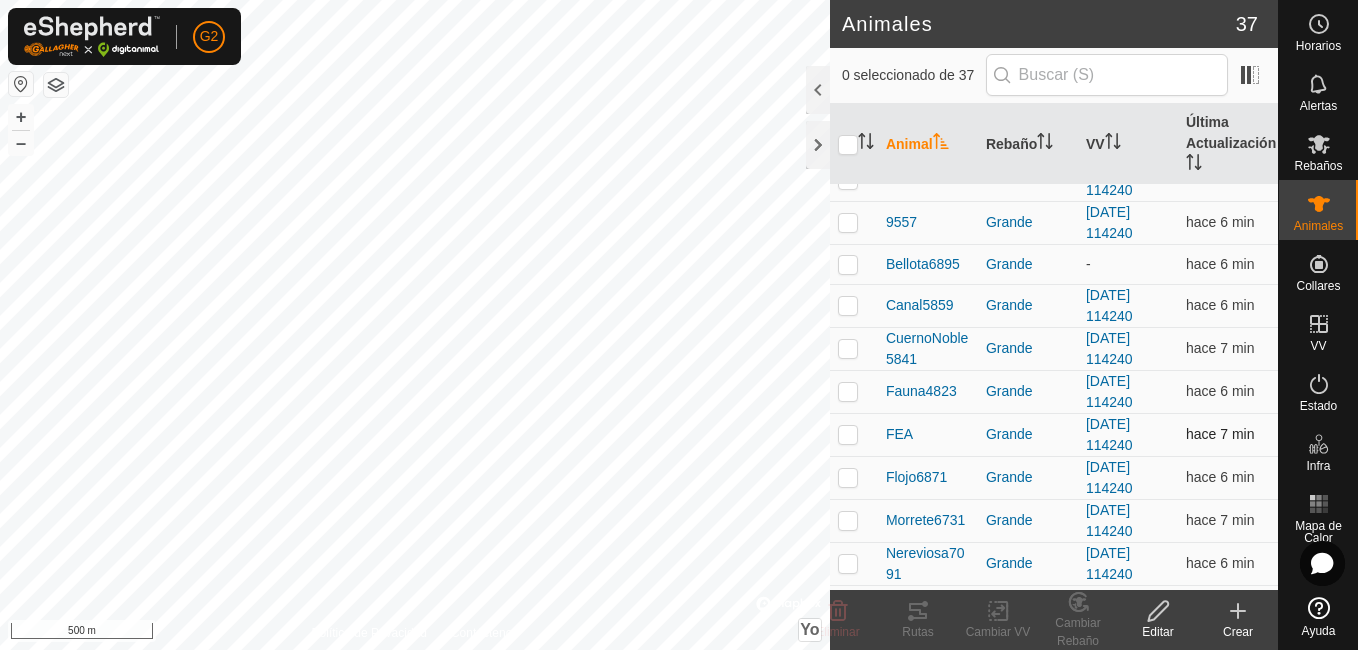 click at bounding box center [848, 434] 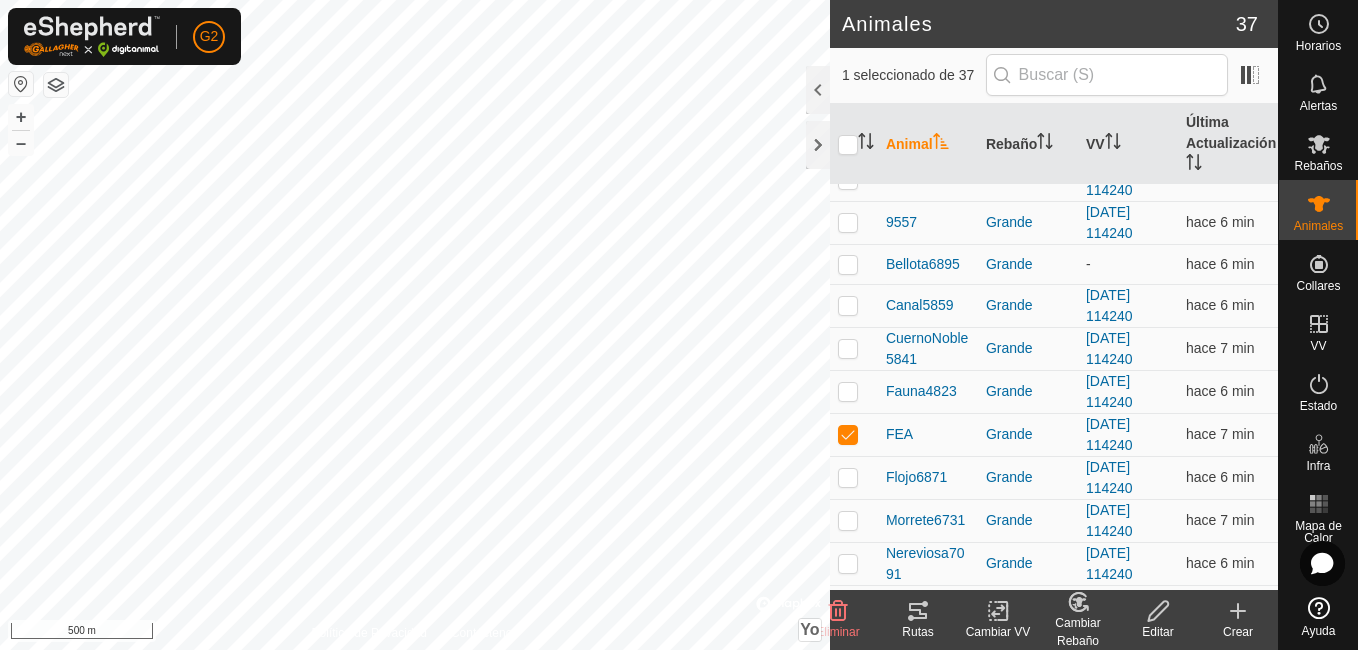 click 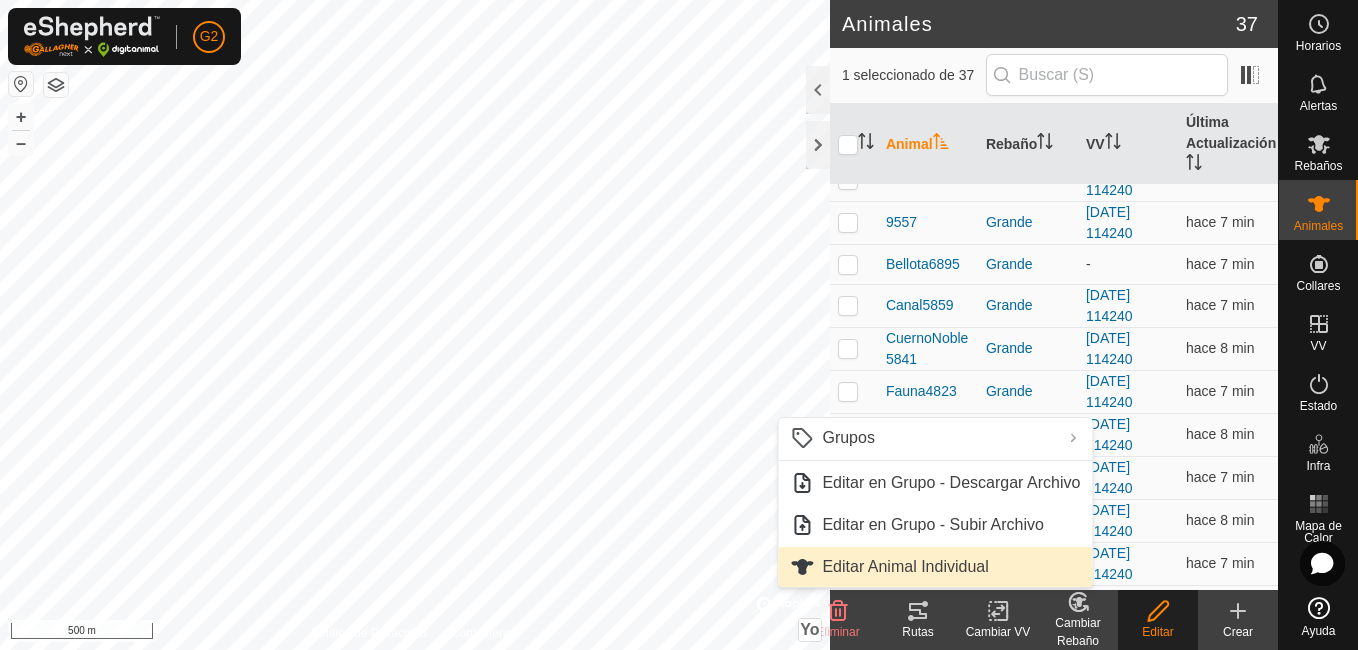 click on "Editar Animal Individual" at bounding box center (935, 567) 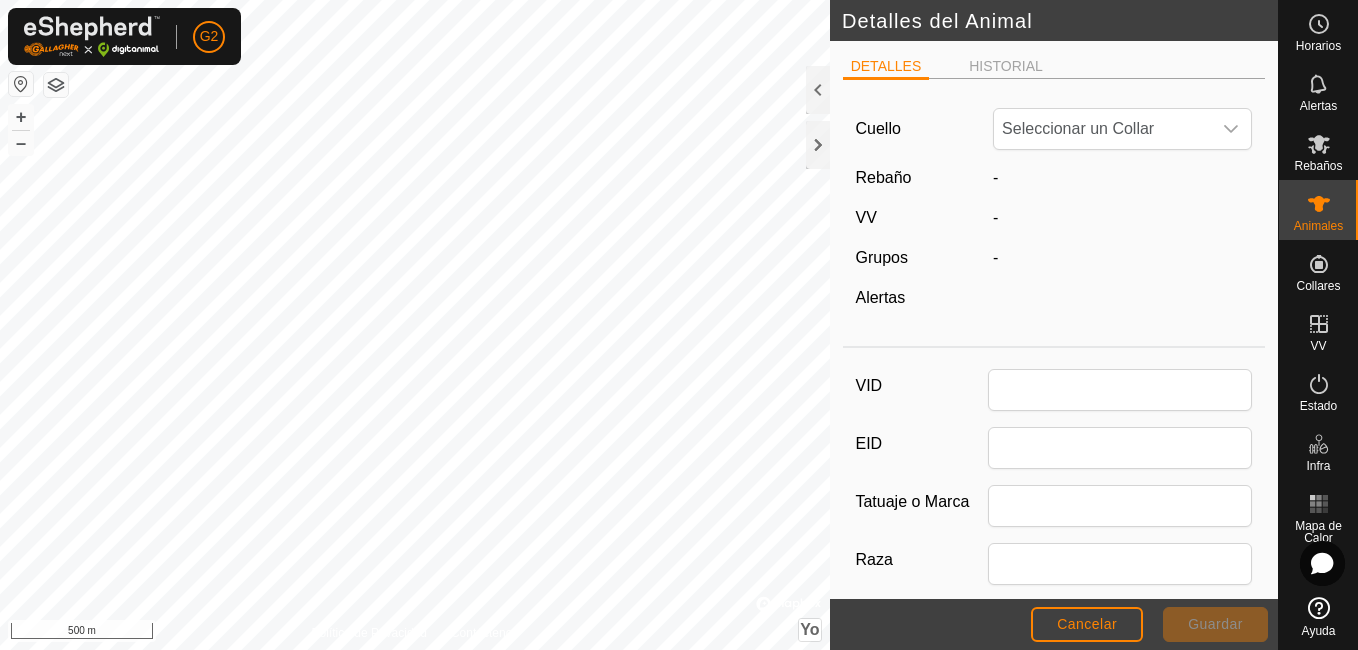 type on "fea" 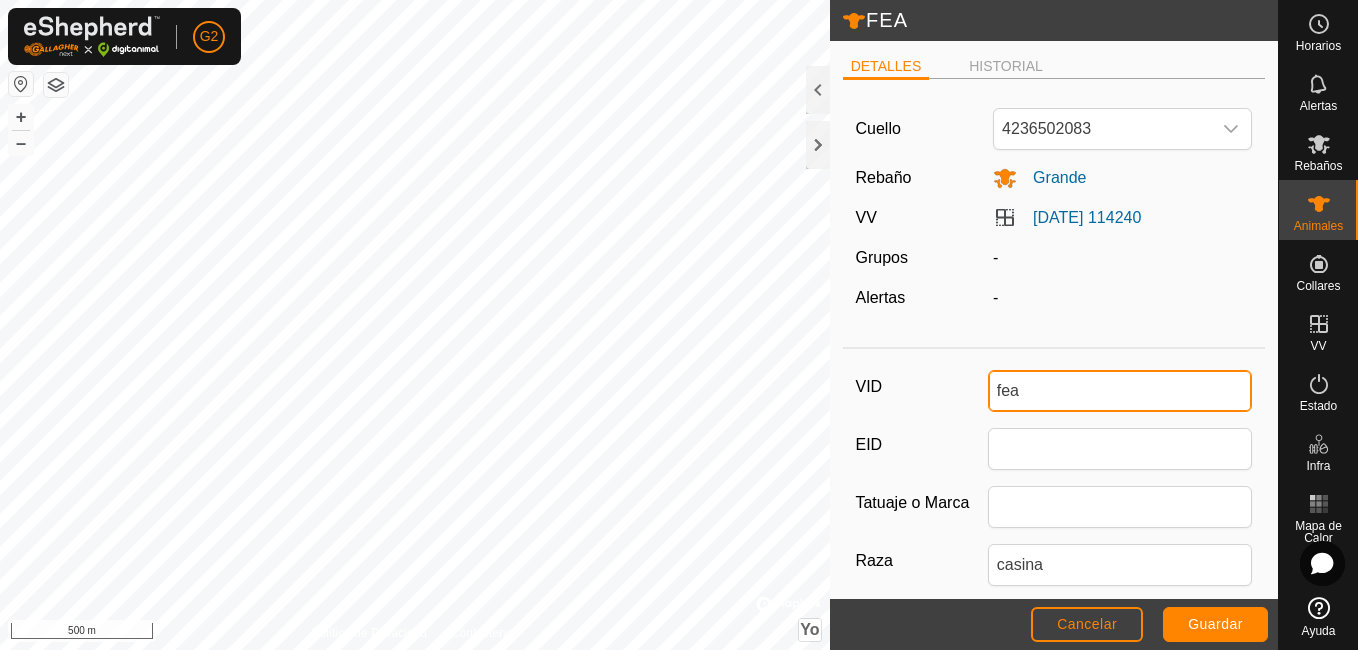 click on "fea" at bounding box center [1120, 391] 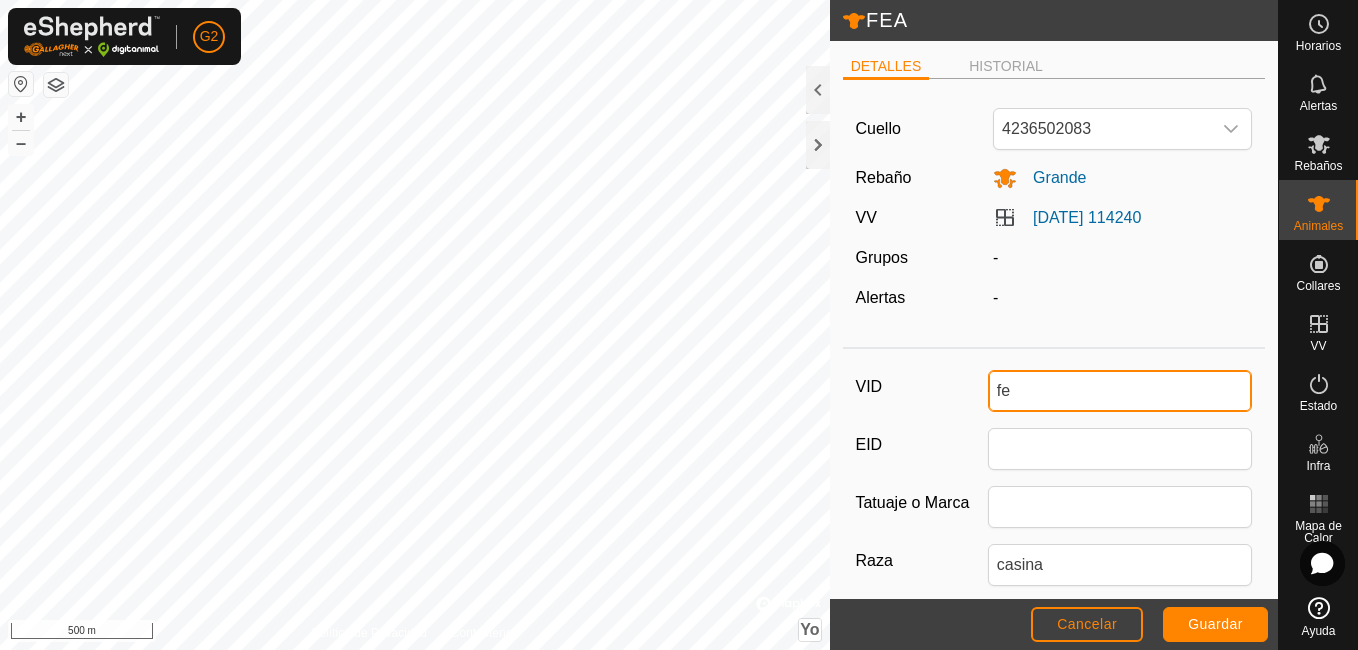 type on "f" 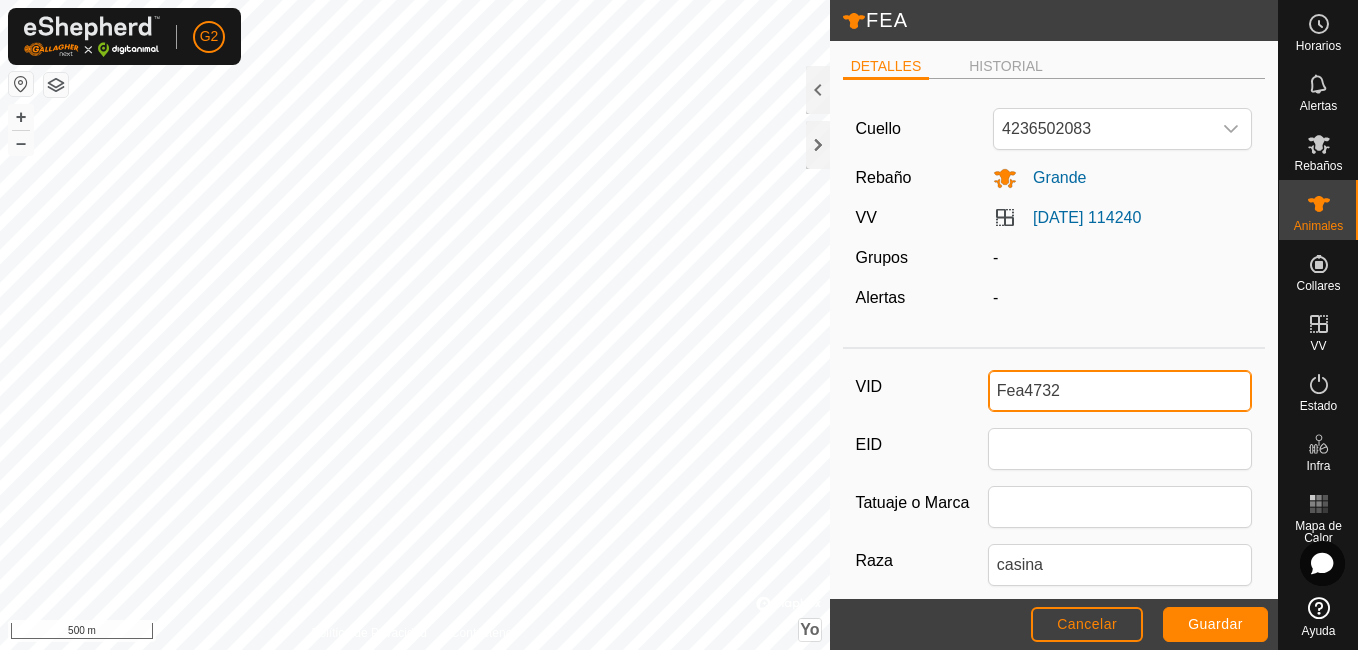 type on "Fea4732" 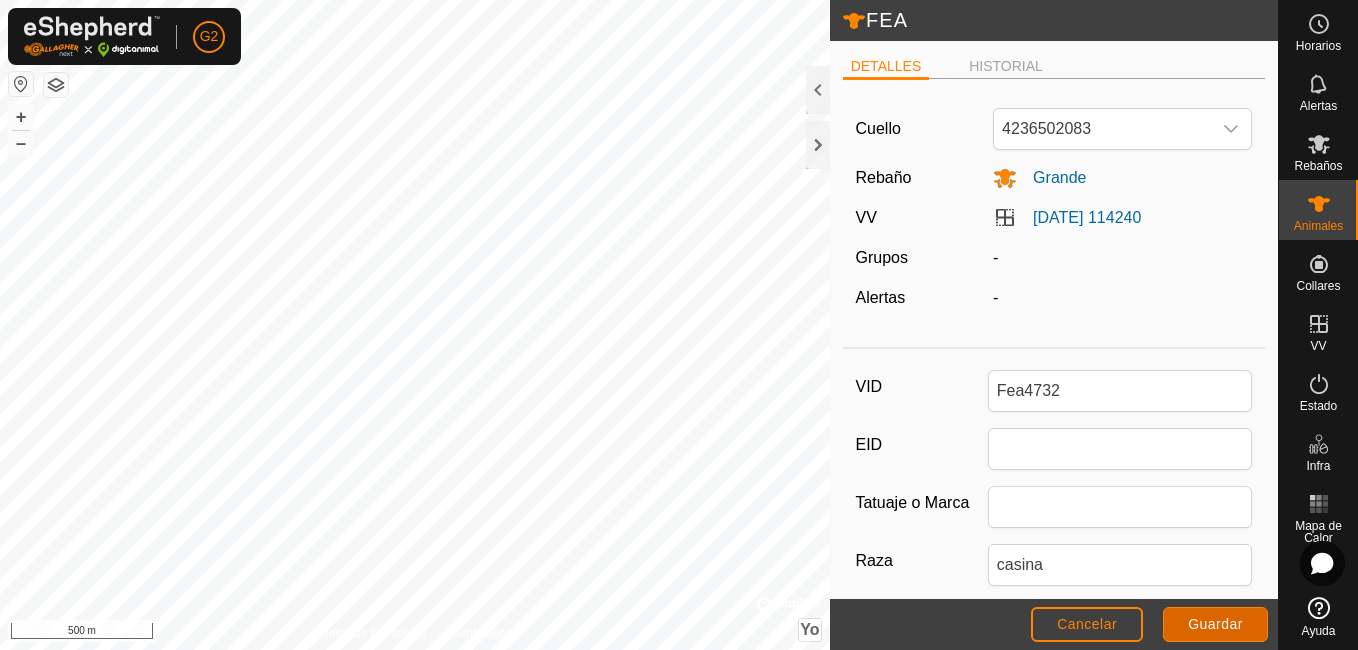 click on "Guardar" 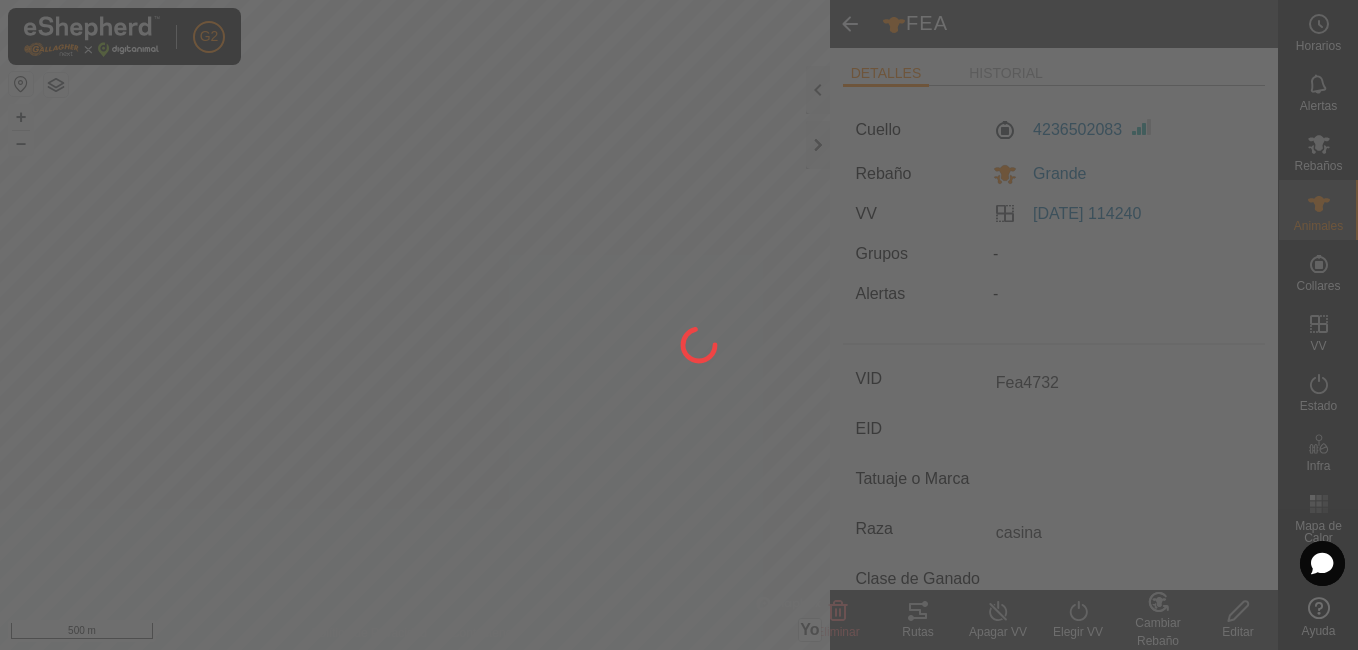 type on "-" 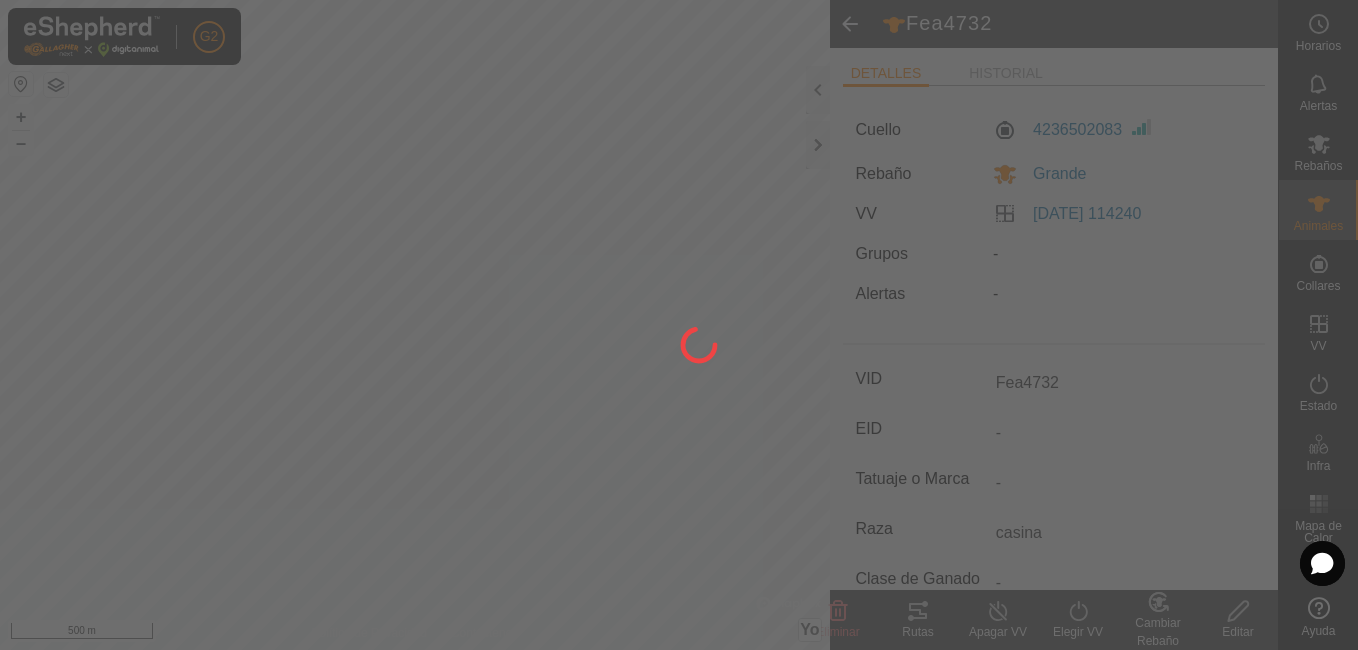 type on "fea" 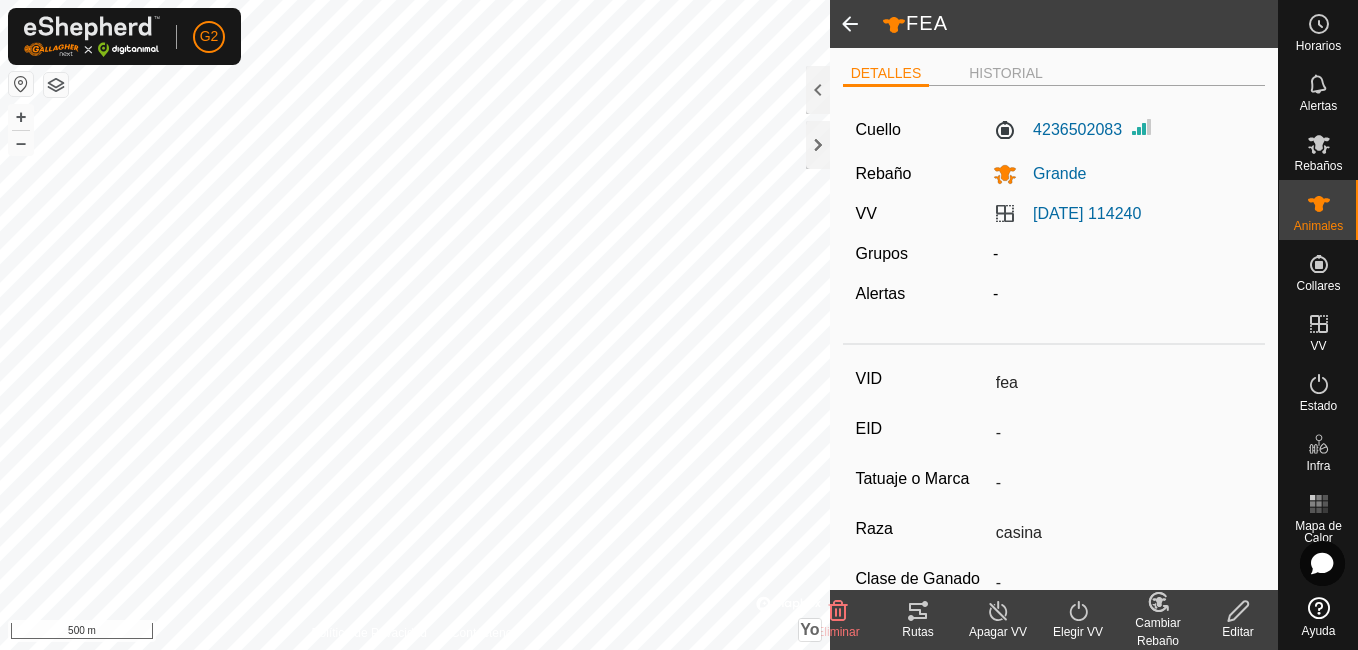 click 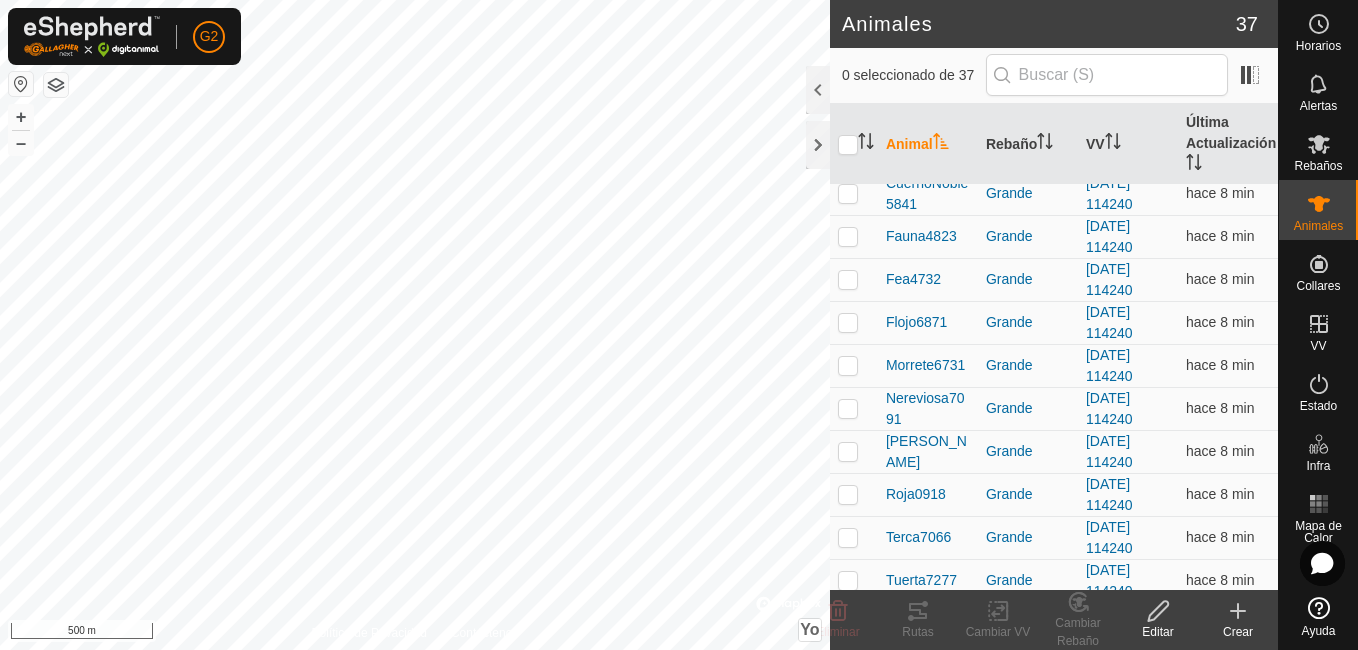 scroll, scrollTop: 1088, scrollLeft: 0, axis: vertical 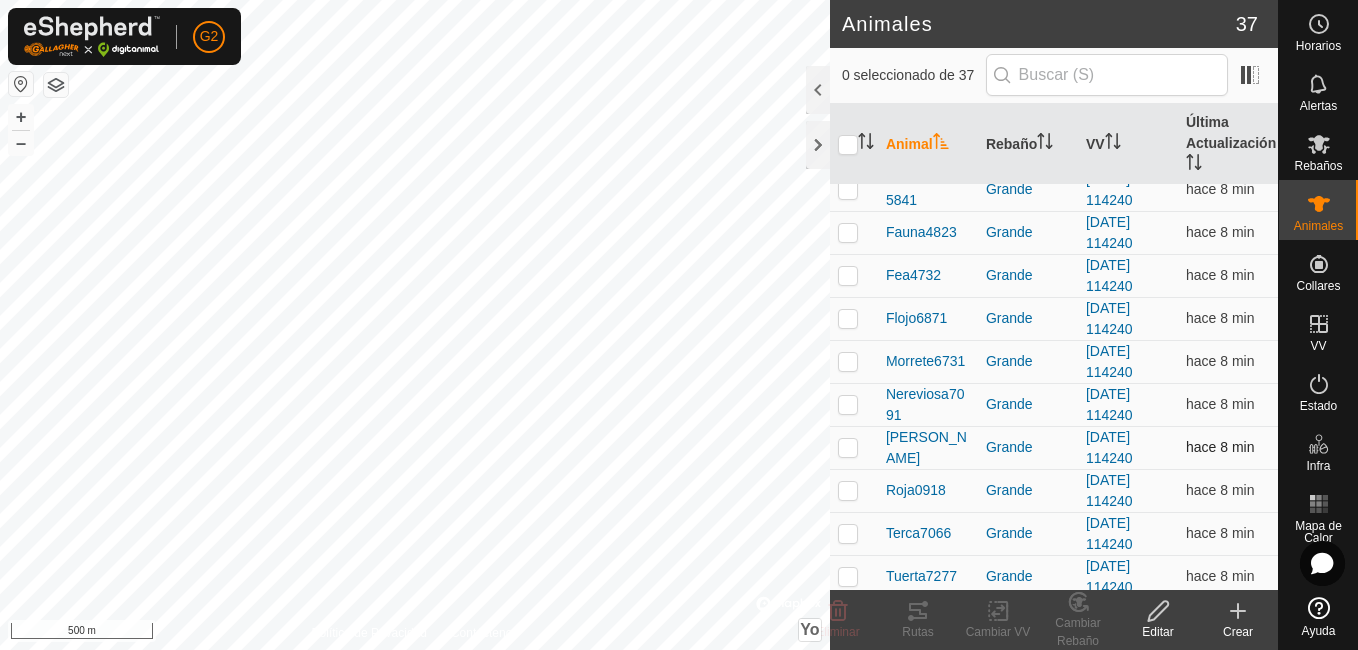 click at bounding box center [854, 447] 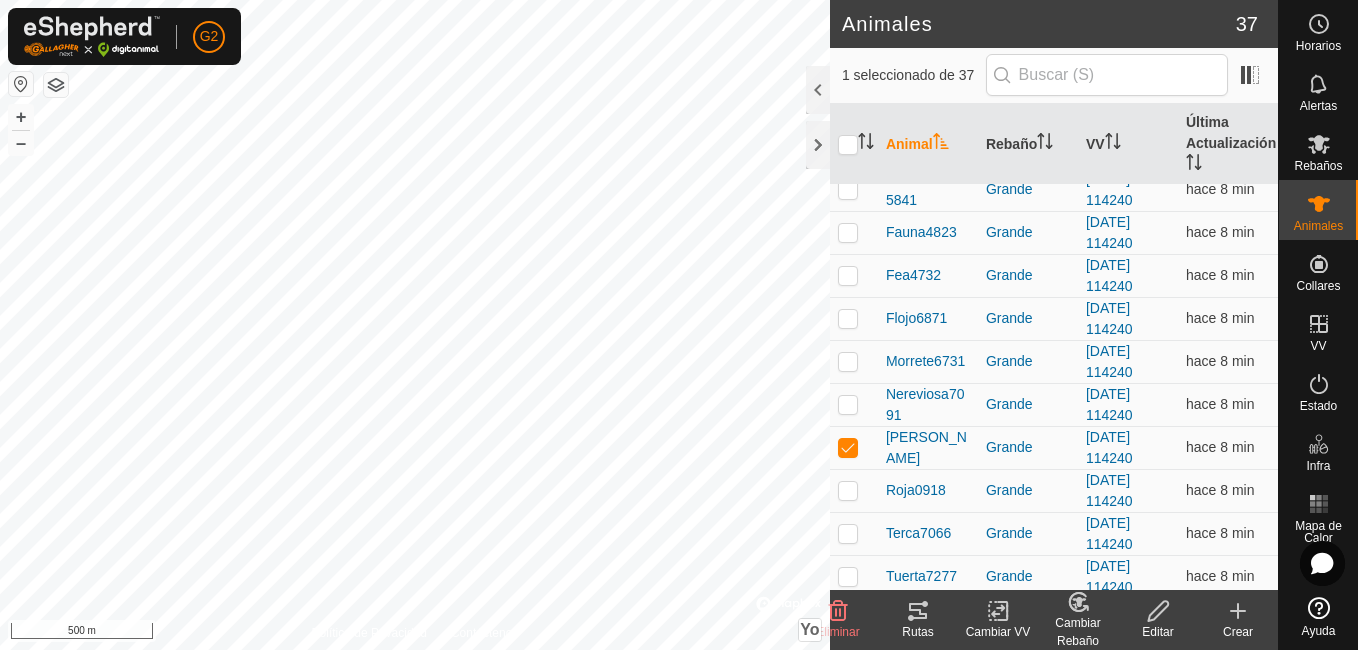 click 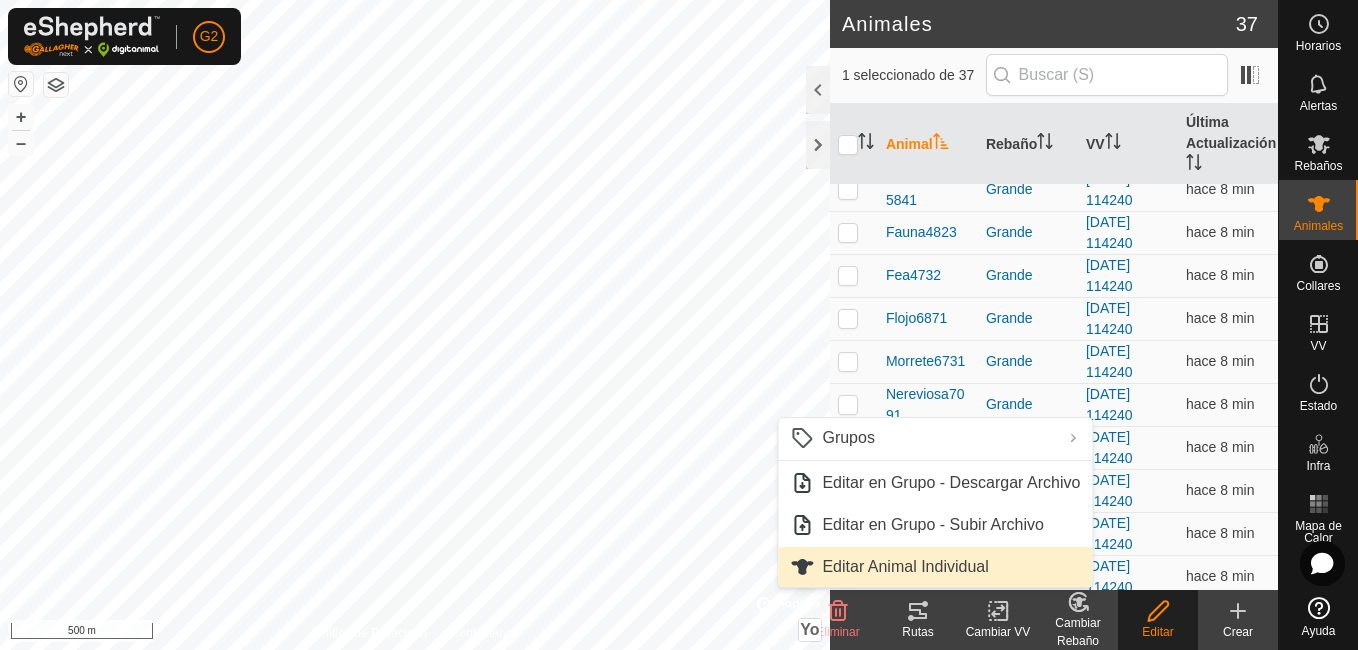 click on "Editar Animal Individual" at bounding box center (935, 567) 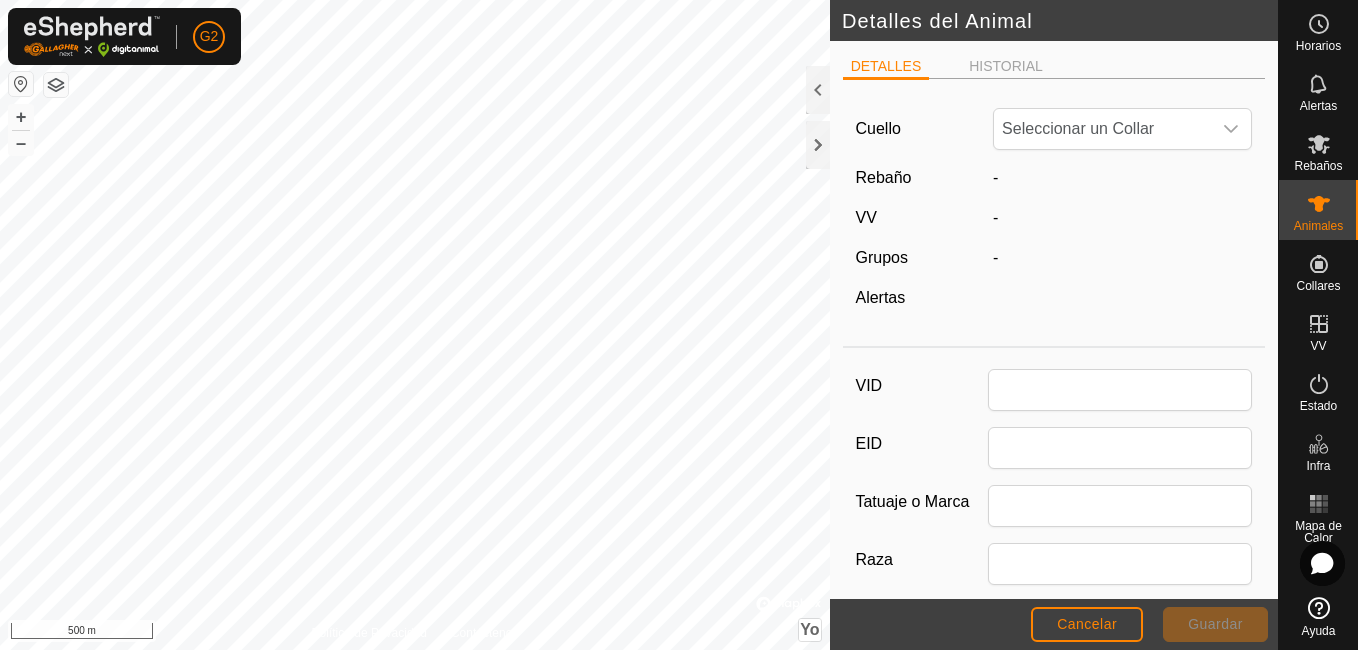 type on "[PERSON_NAME]" 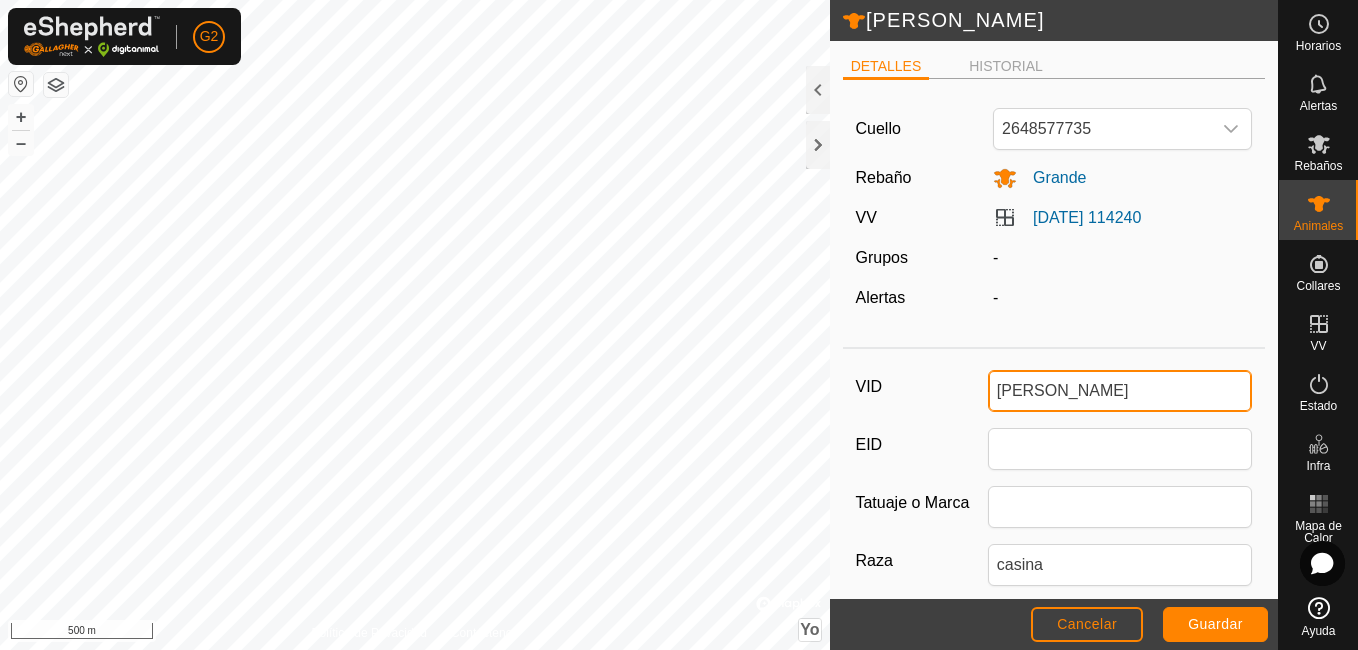 click on "[PERSON_NAME]" at bounding box center [1120, 391] 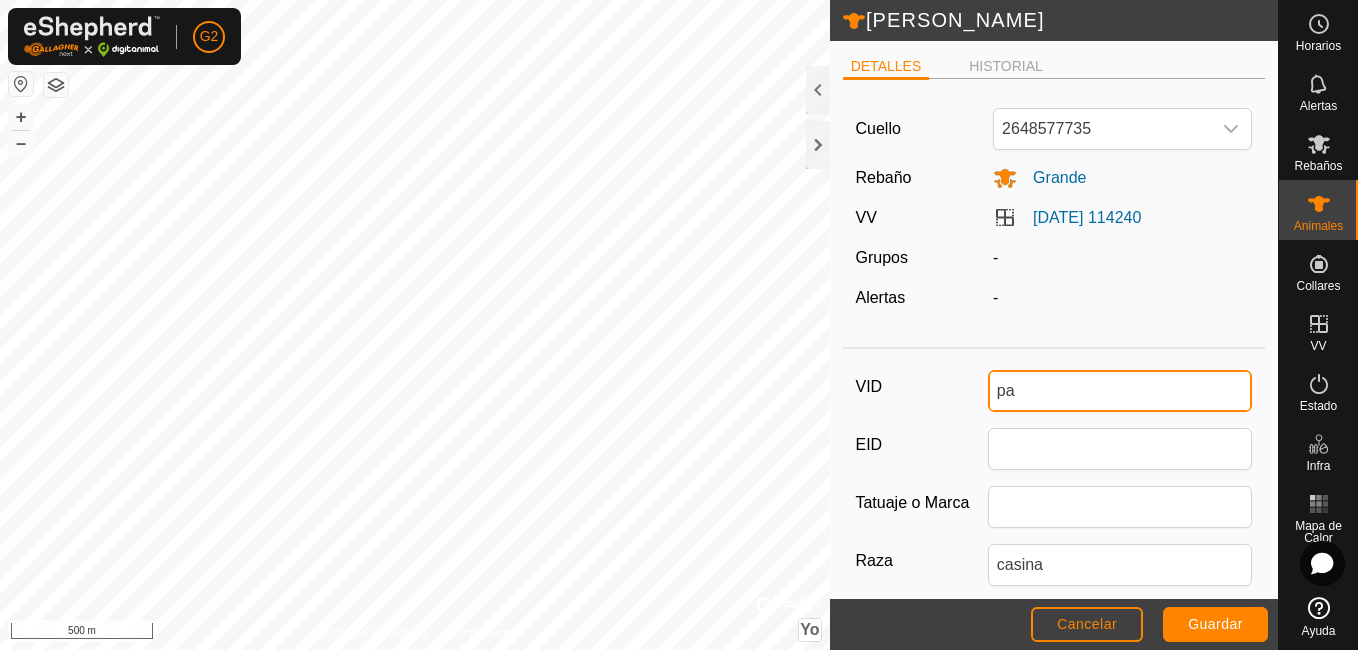 type on "p" 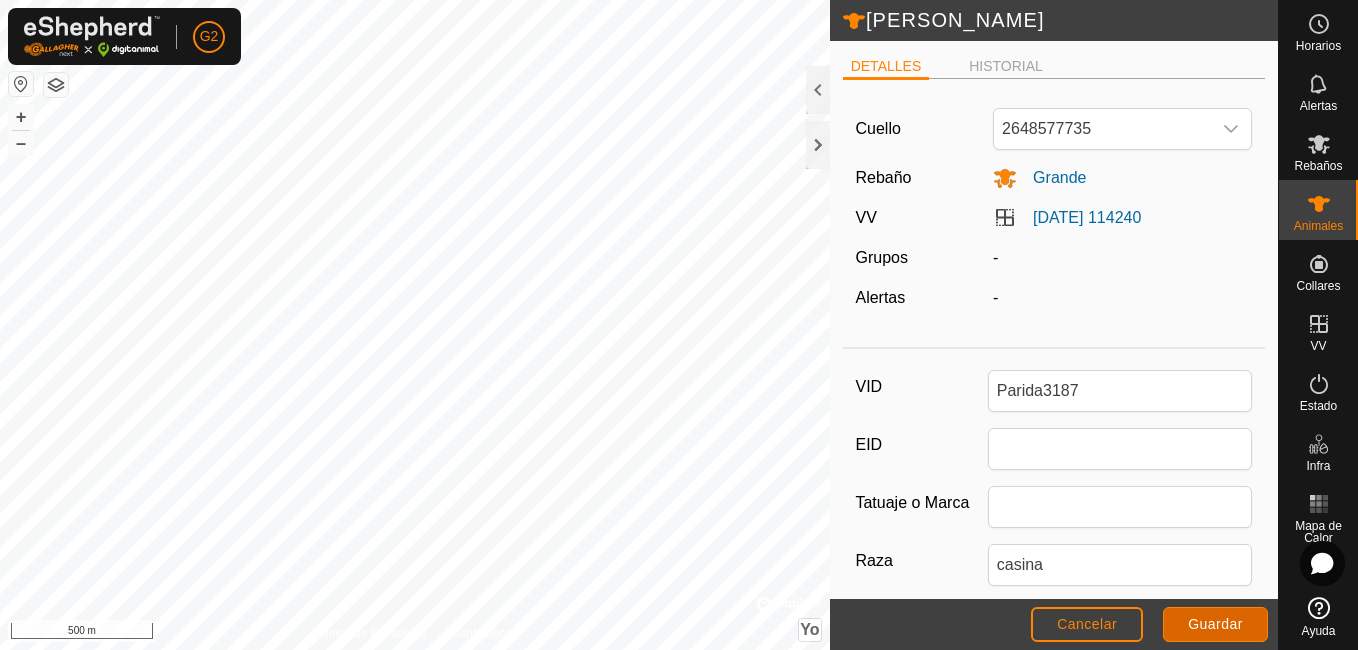 click on "Guardar" 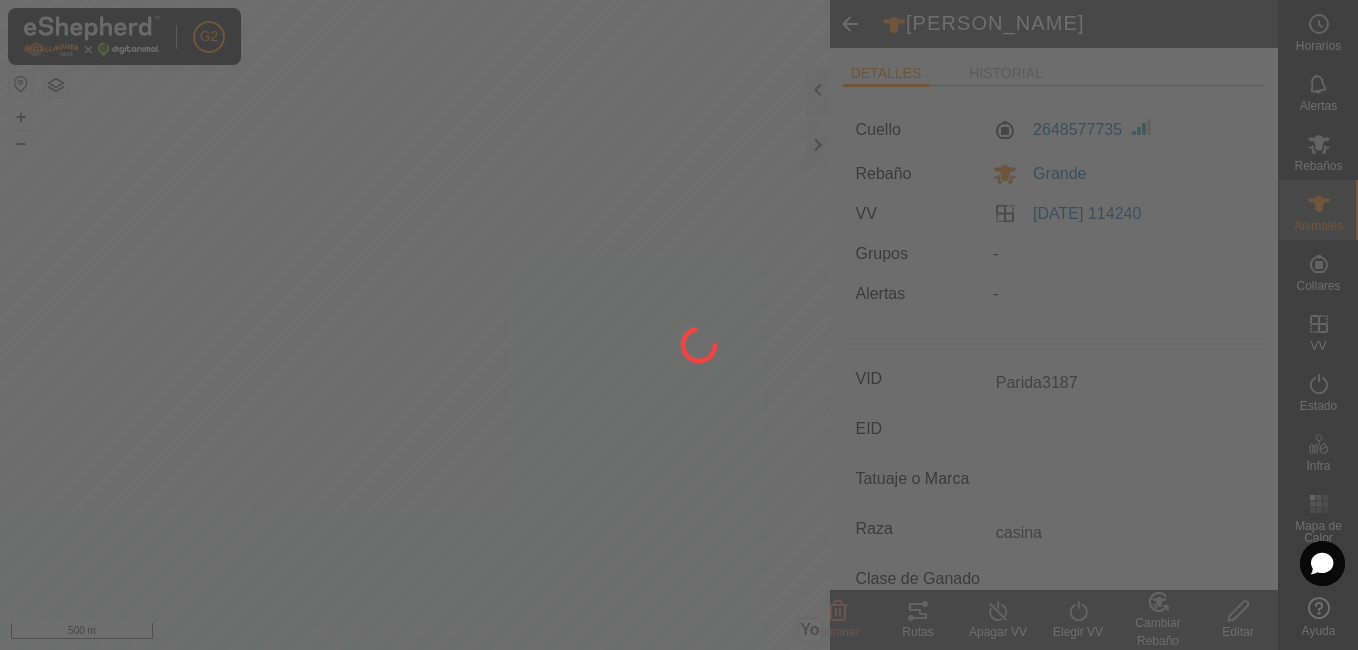 type on "[PERSON_NAME]" 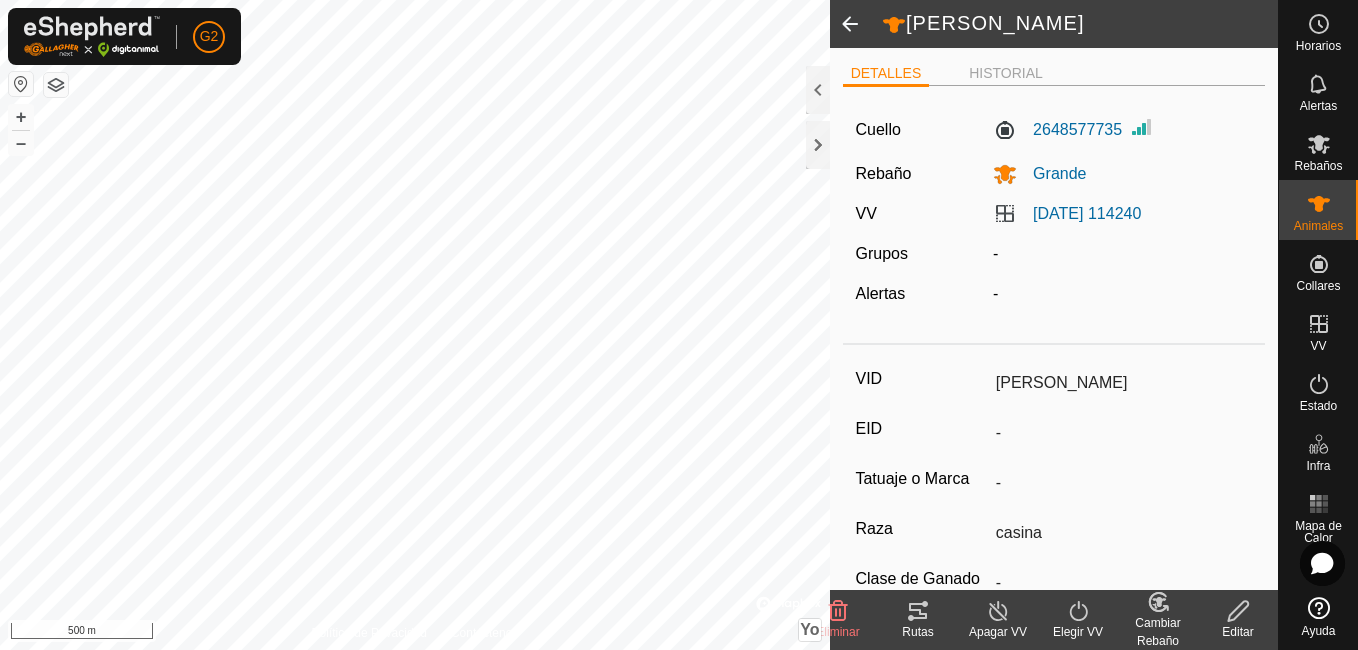 type on "Parida3187" 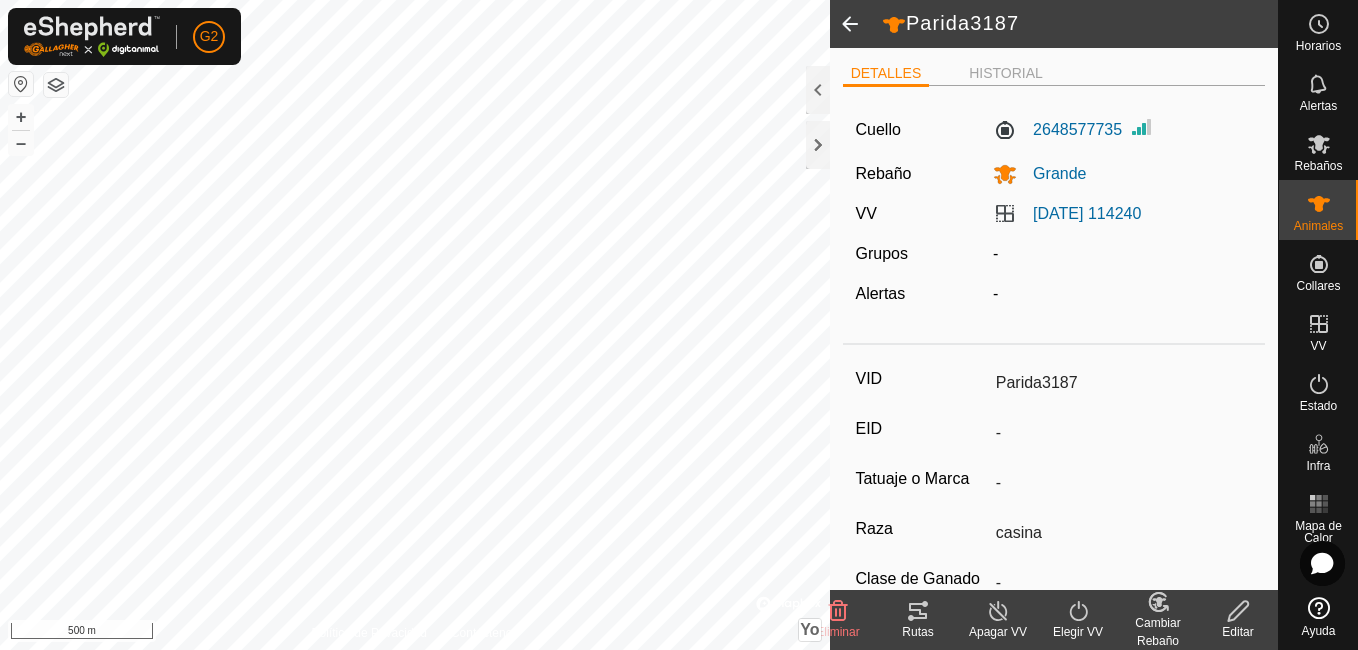 click 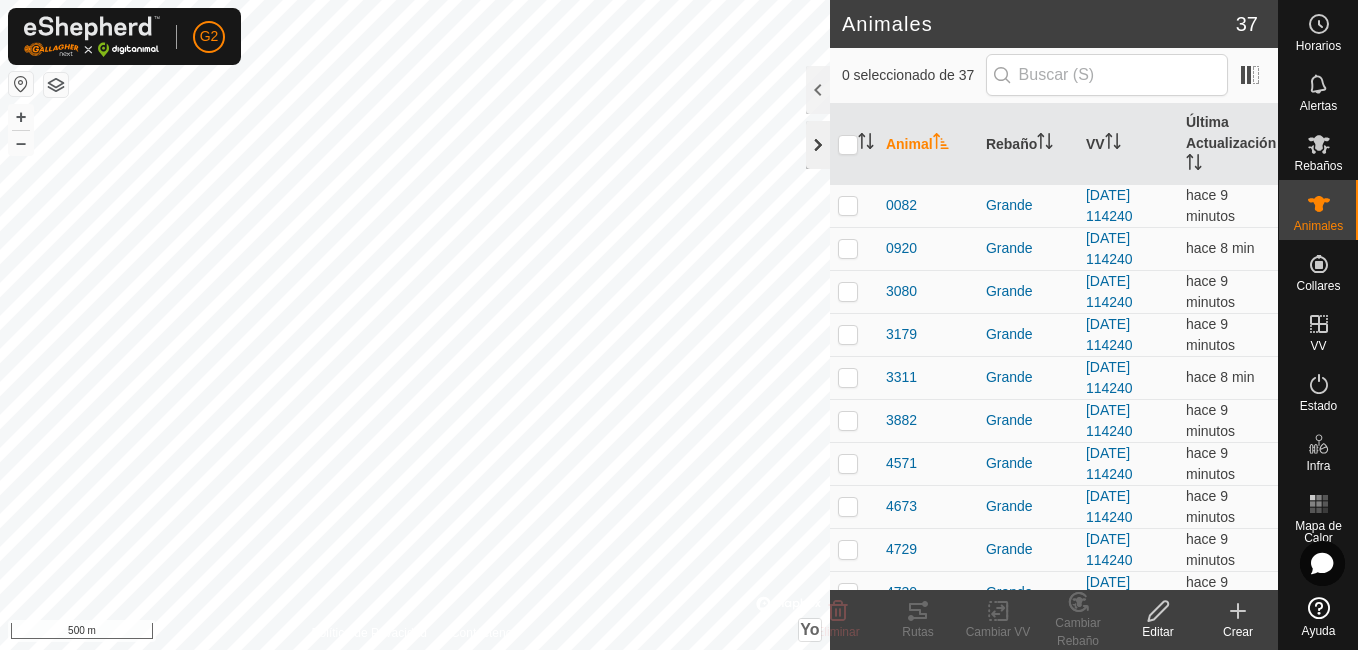 click 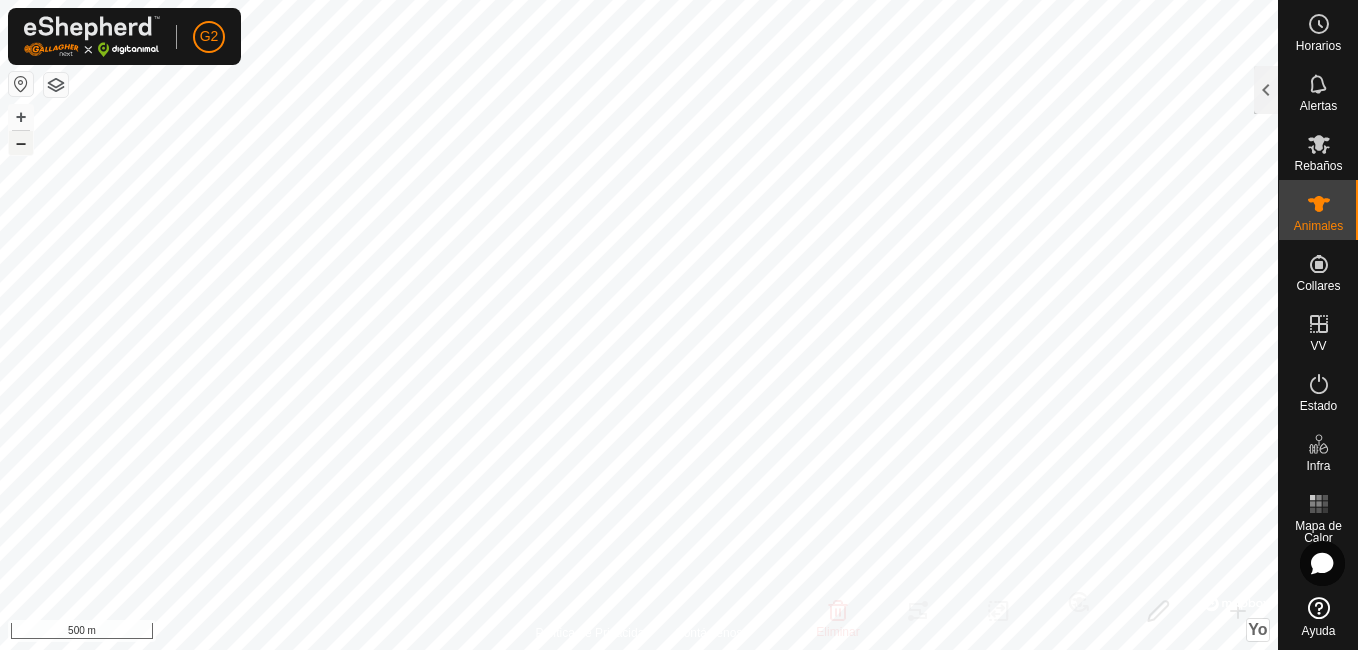 click on "–" at bounding box center [21, 143] 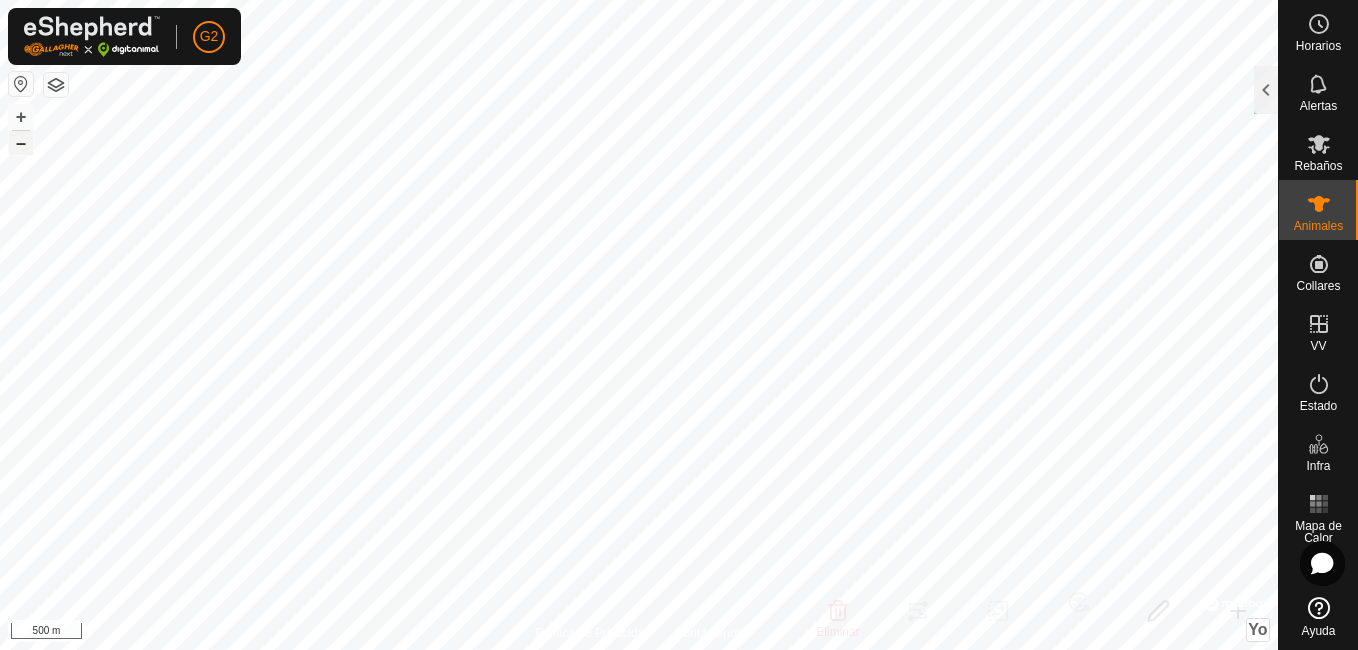click on "–" at bounding box center [21, 143] 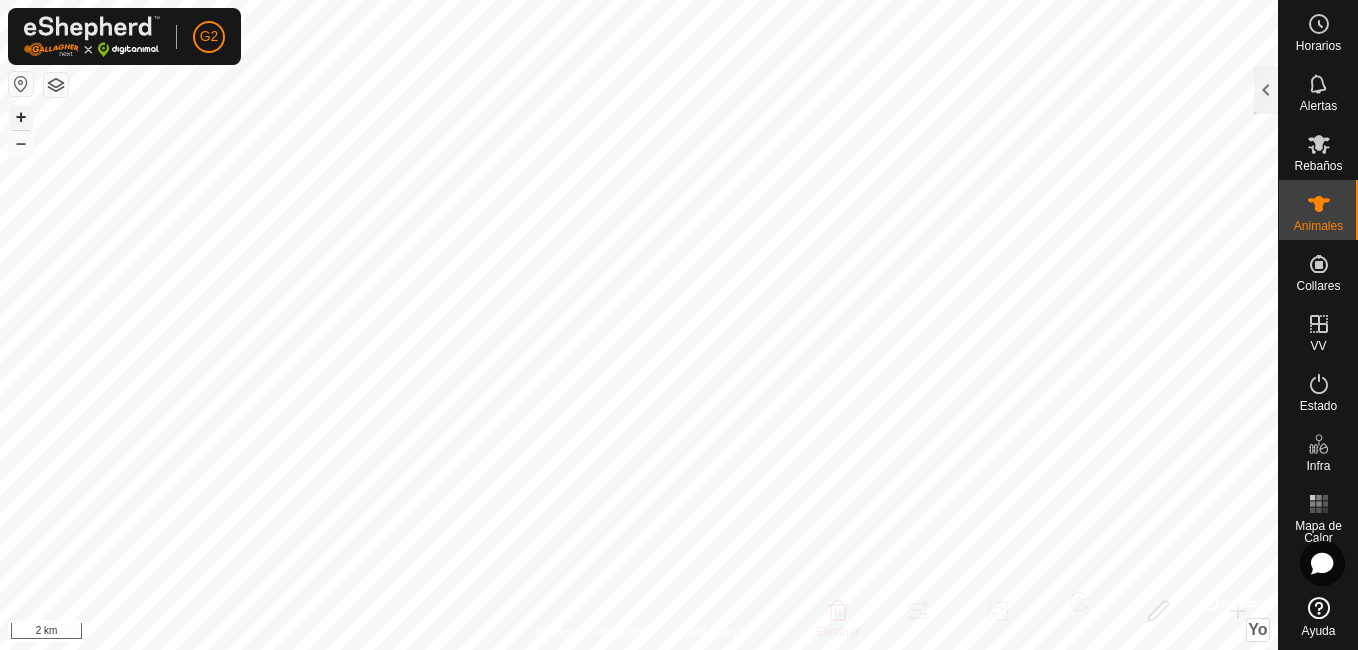 click on "+" at bounding box center [21, 117] 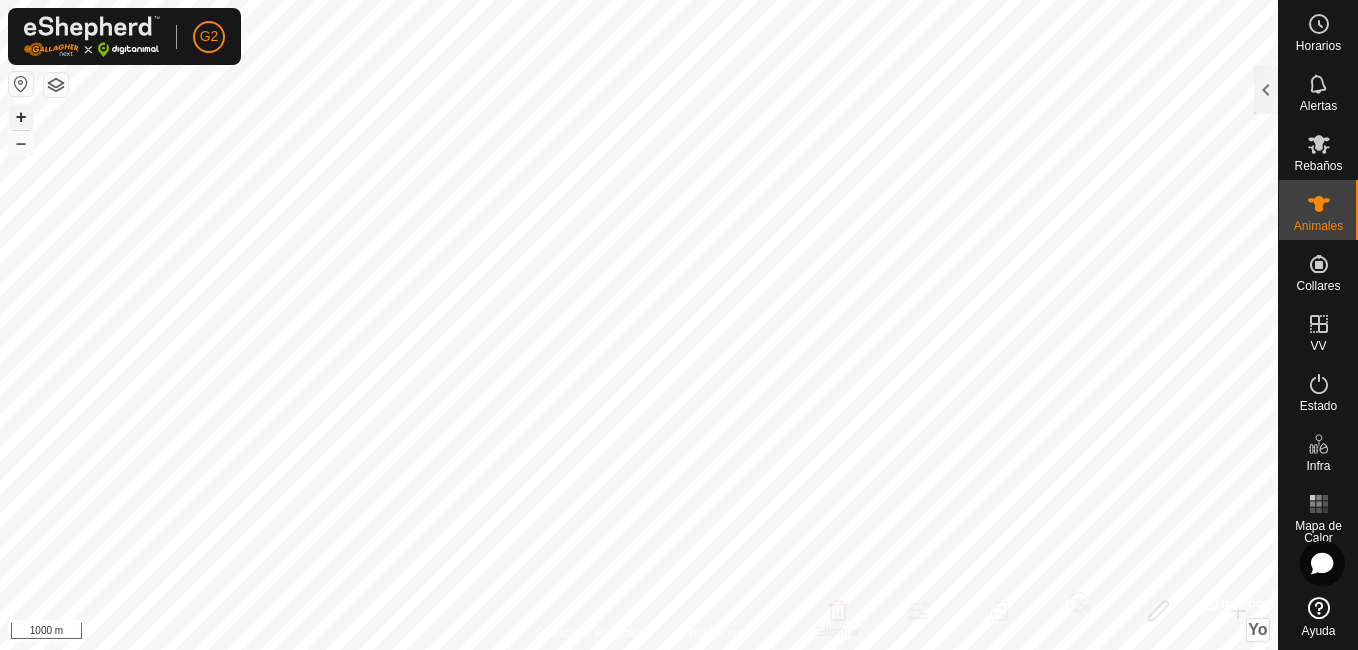 click on "+" at bounding box center [21, 117] 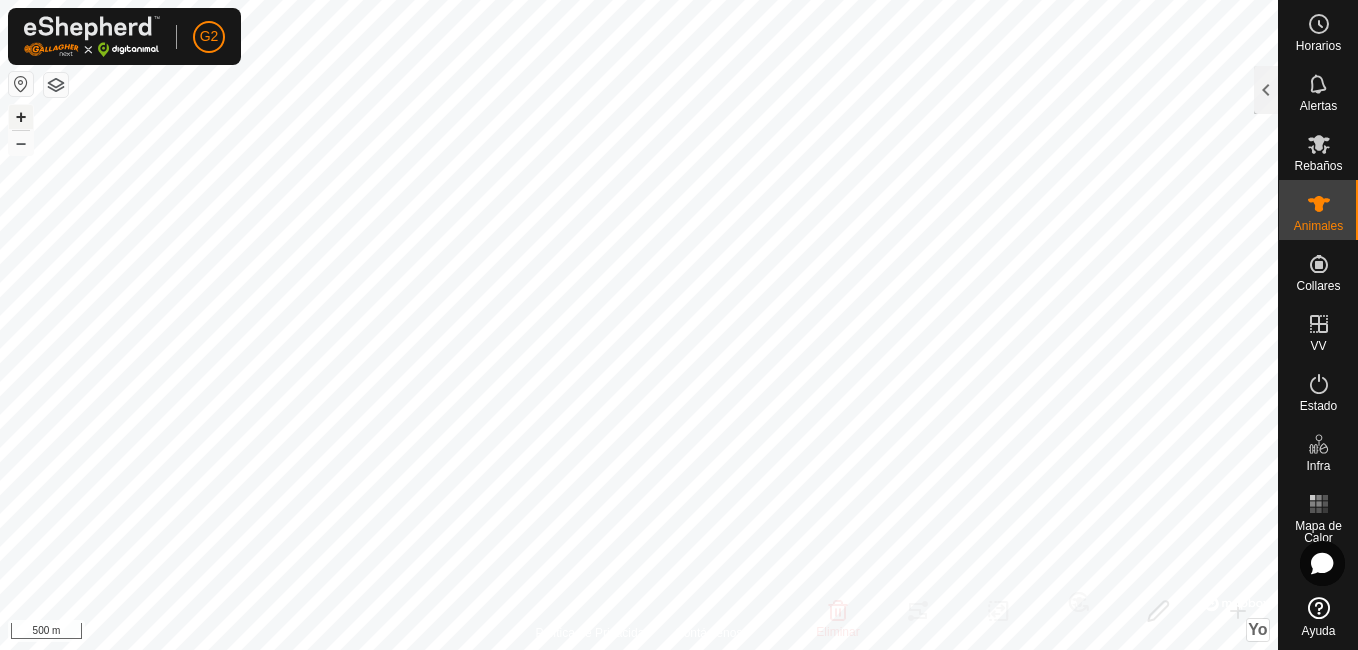 click on "+" at bounding box center [21, 117] 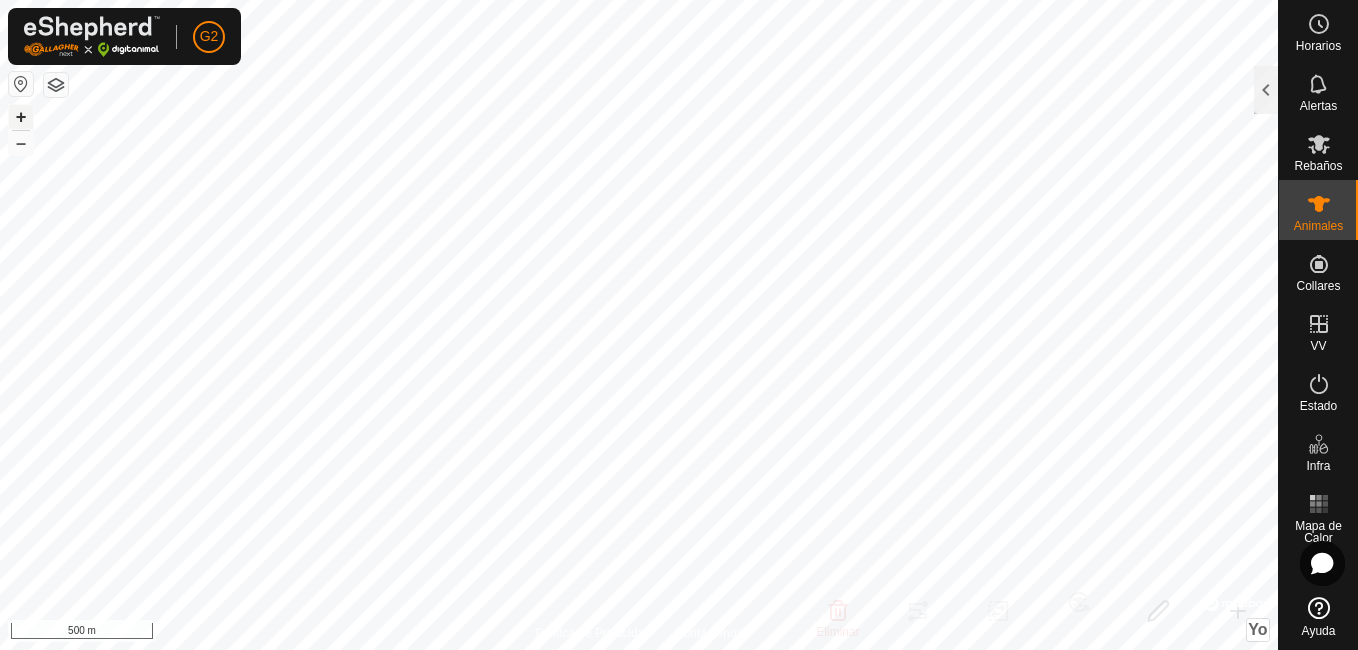 click on "+" at bounding box center [21, 117] 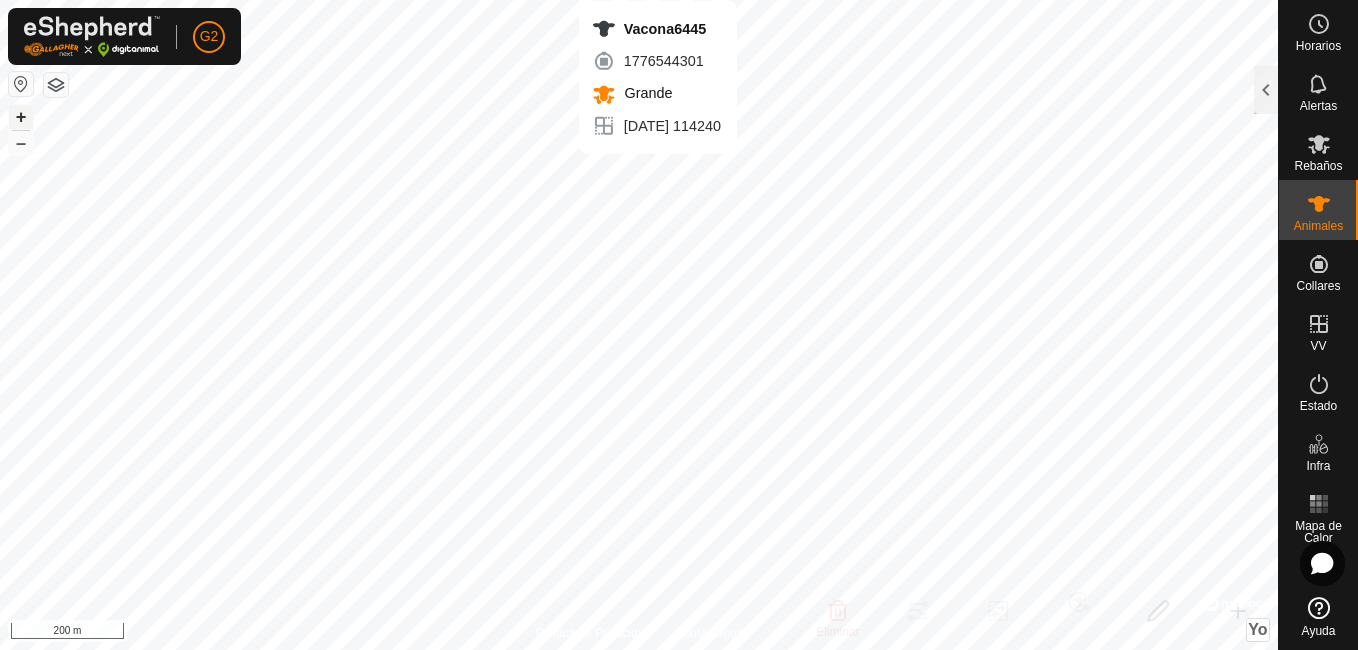 checkbox on "true" 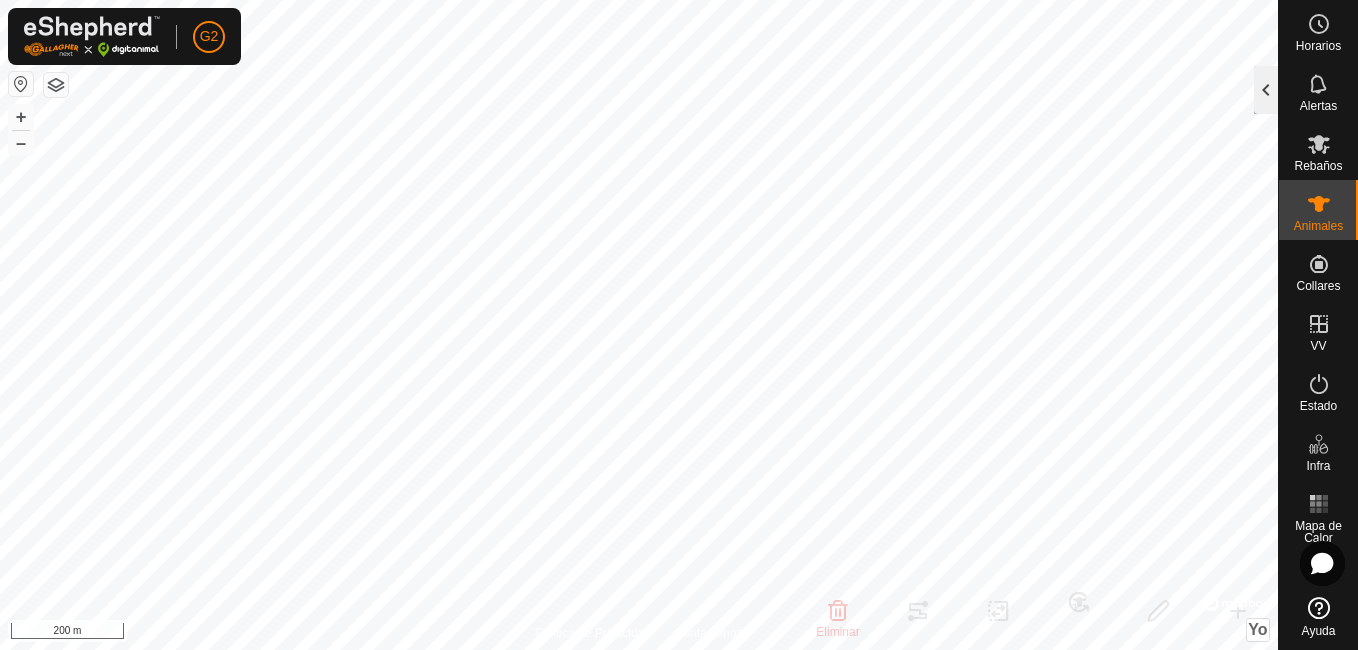 click 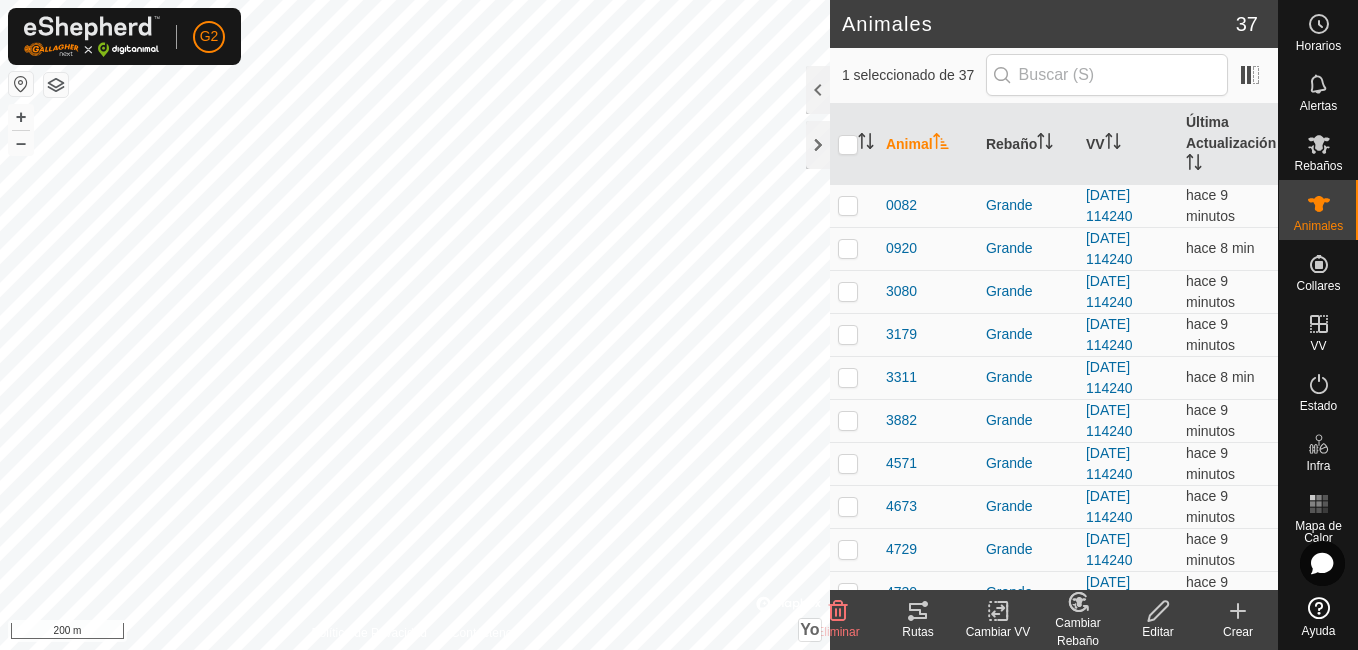 click 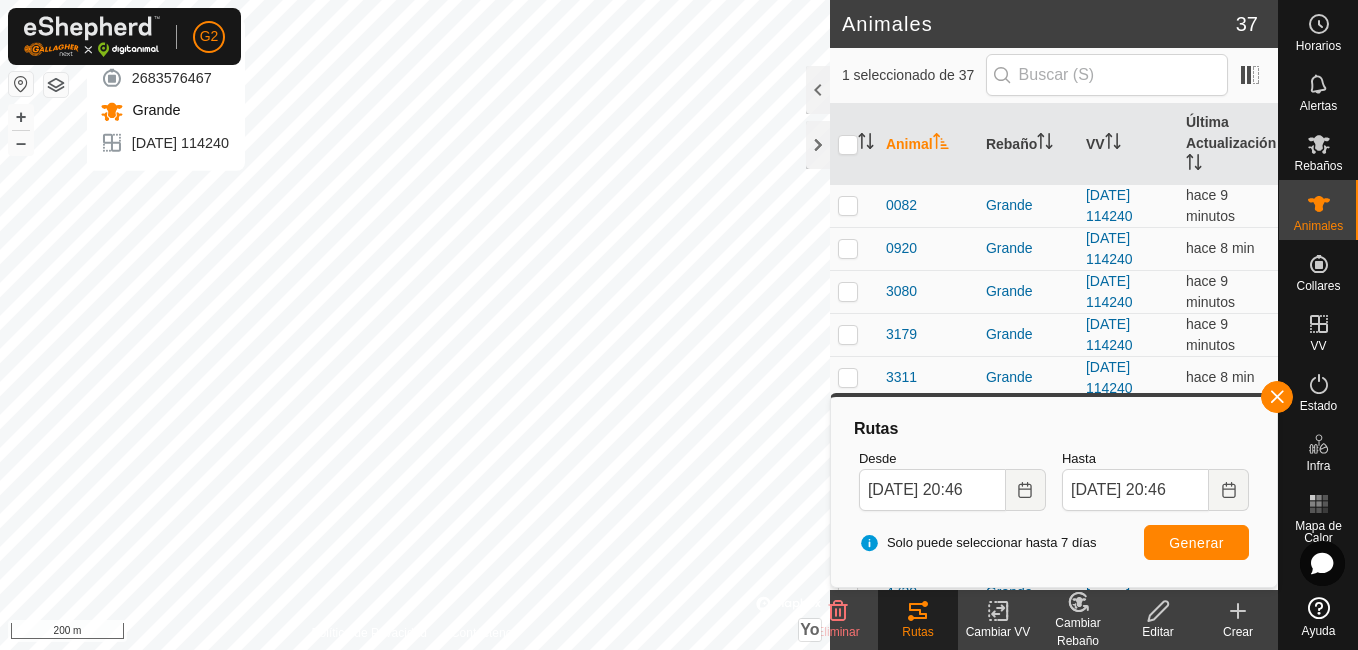checkbox on "true" 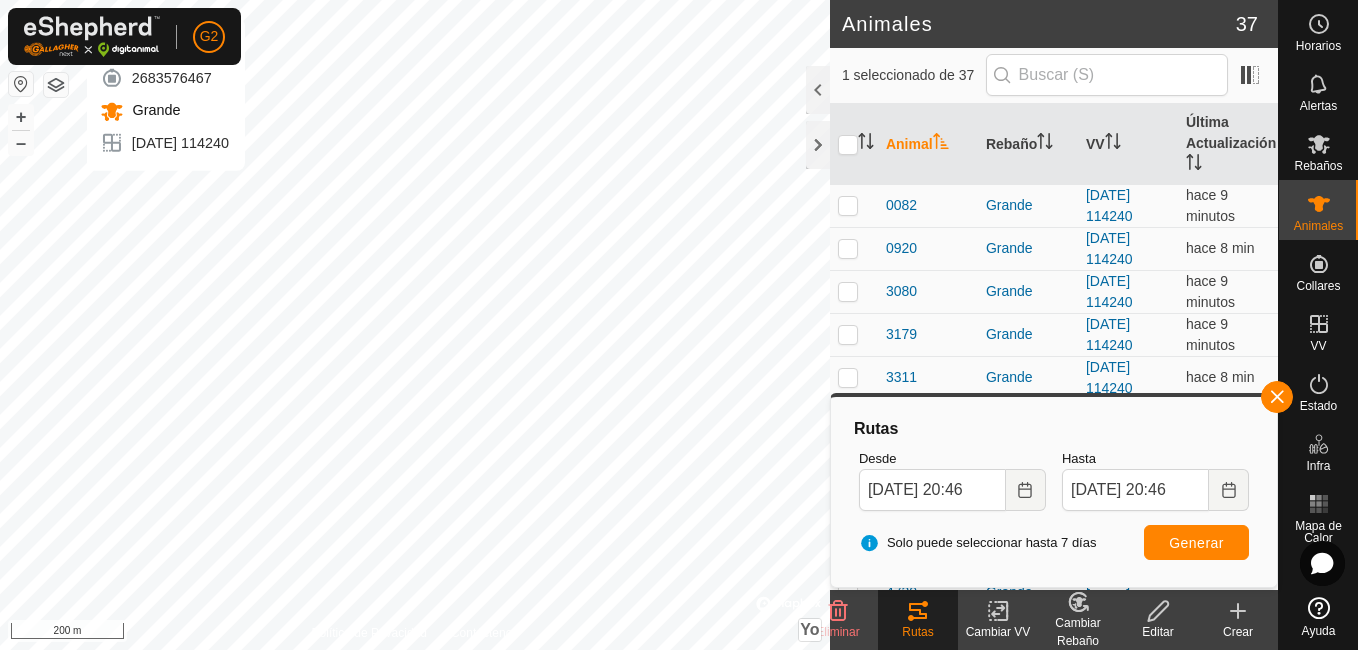 checkbox on "false" 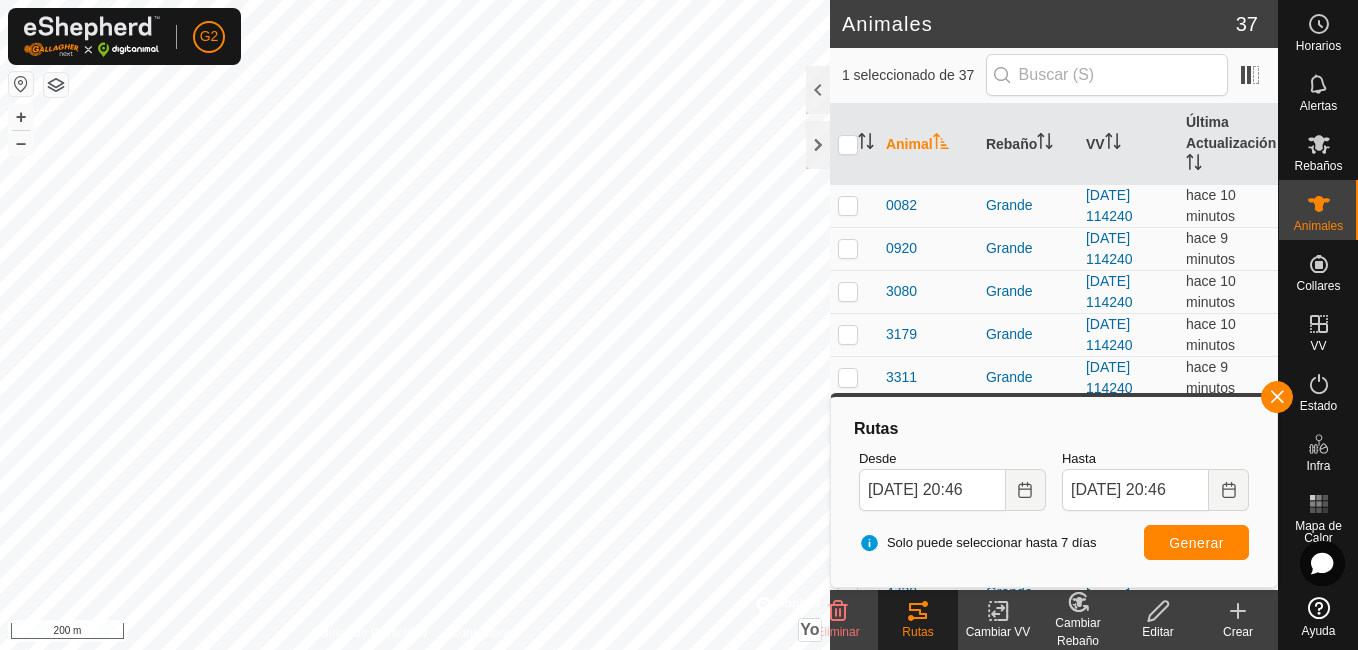 click on "Rutas" 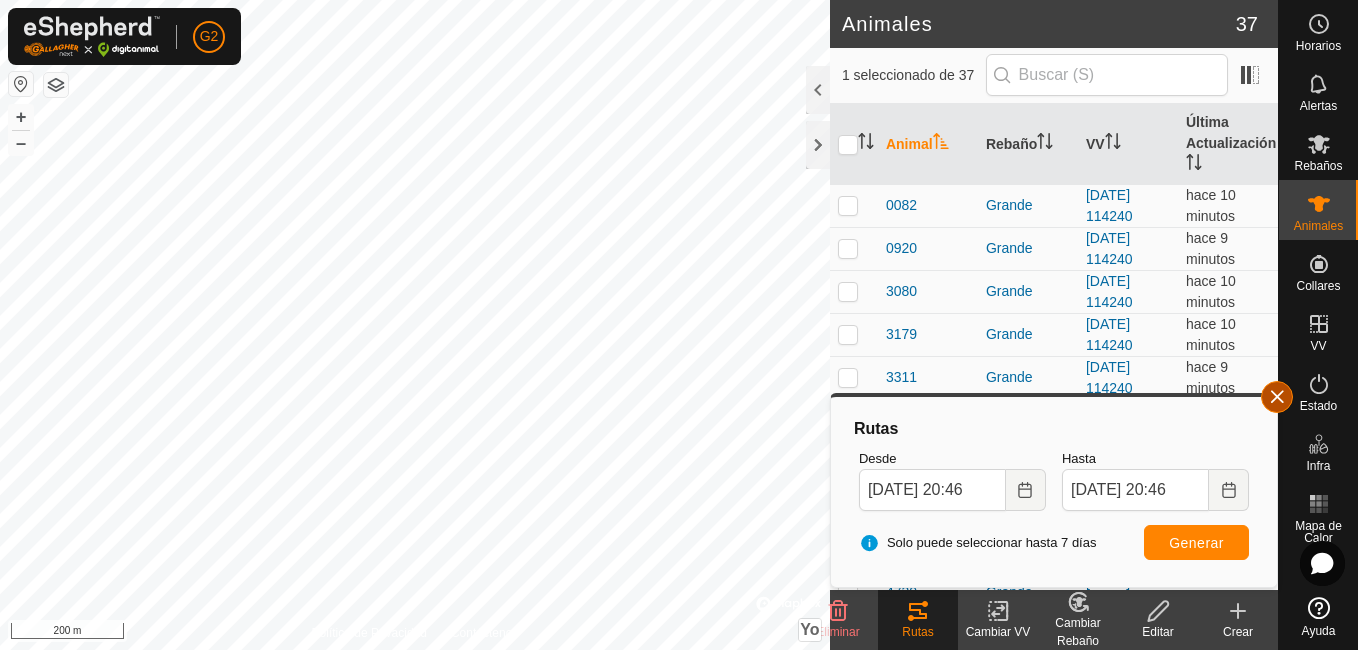click at bounding box center (1277, 397) 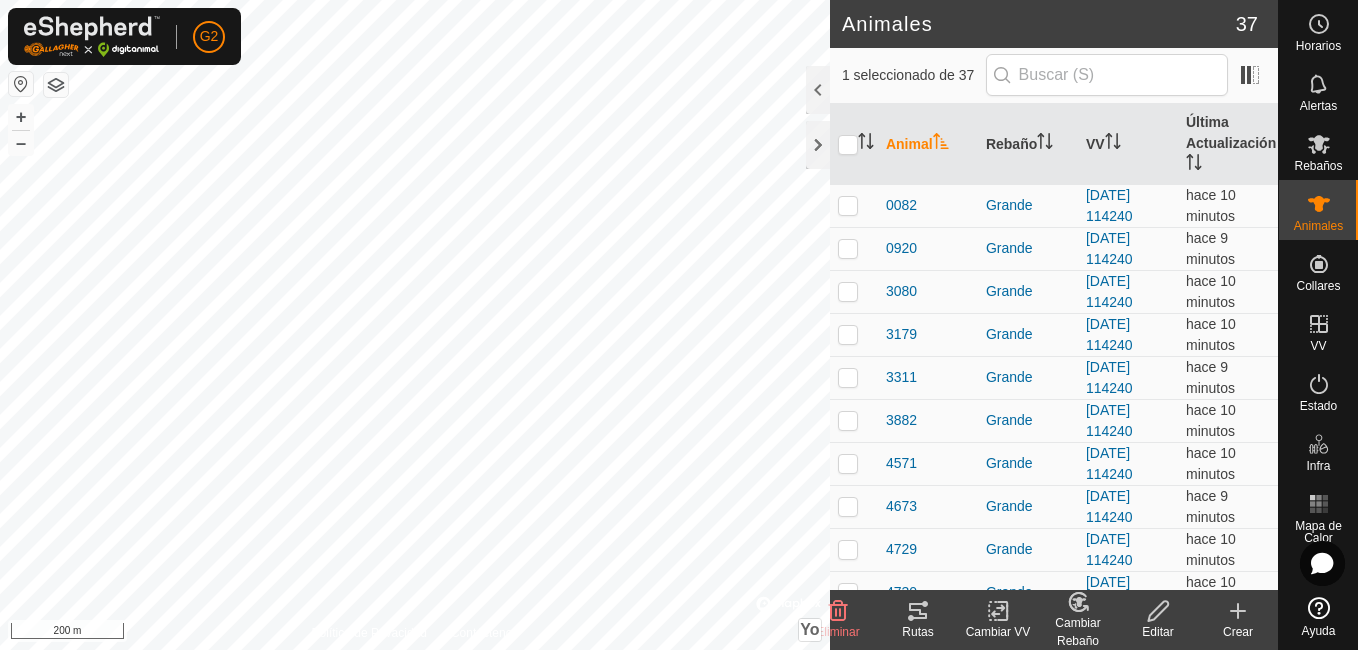 click 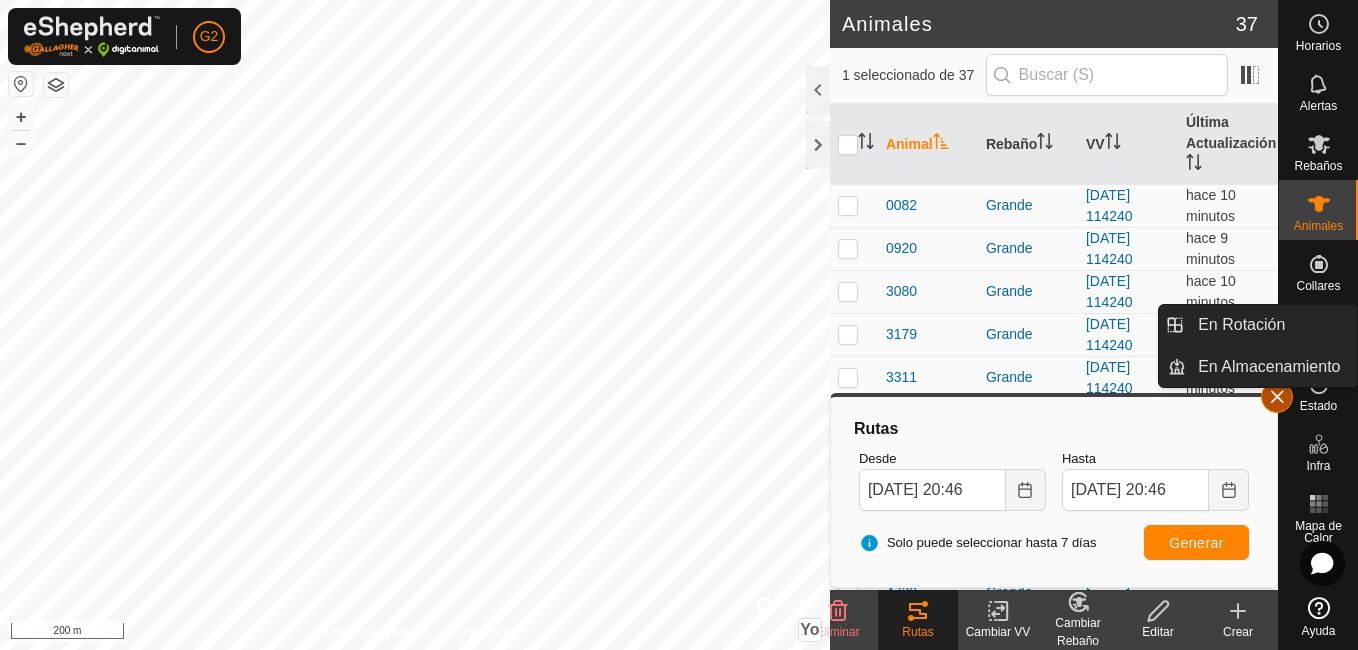 click at bounding box center [1277, 397] 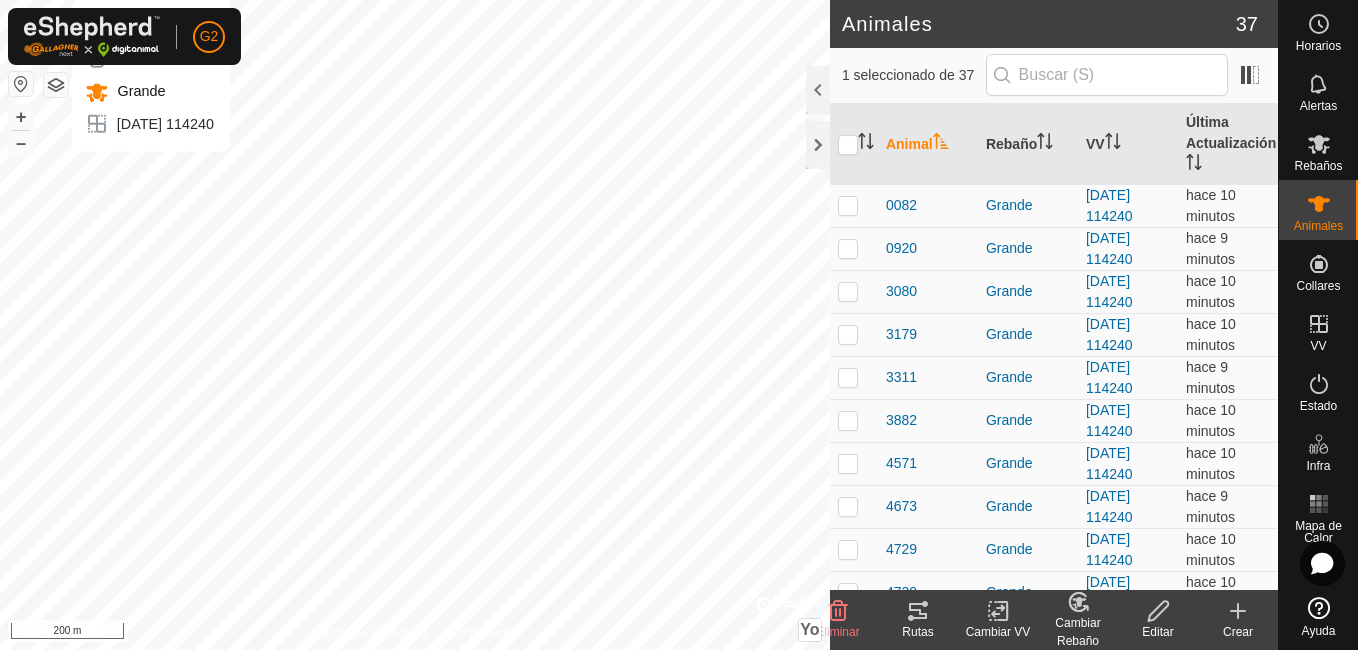 checkbox on "true" 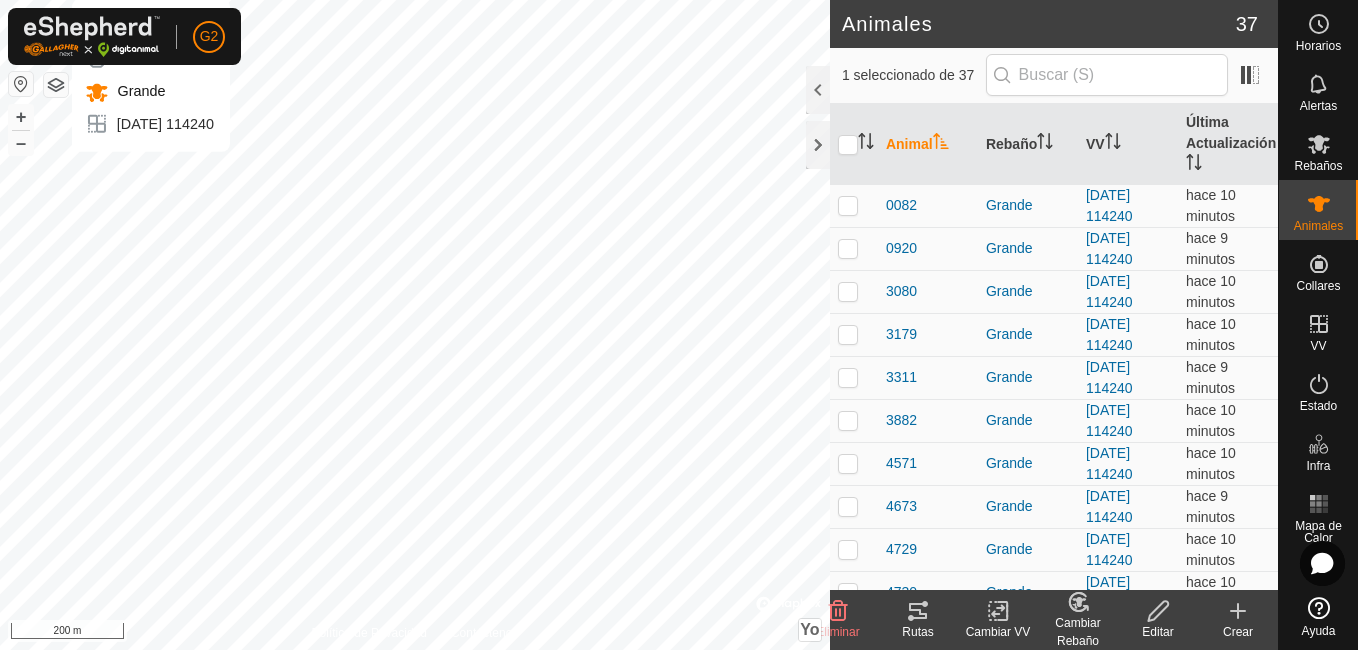 checkbox on "false" 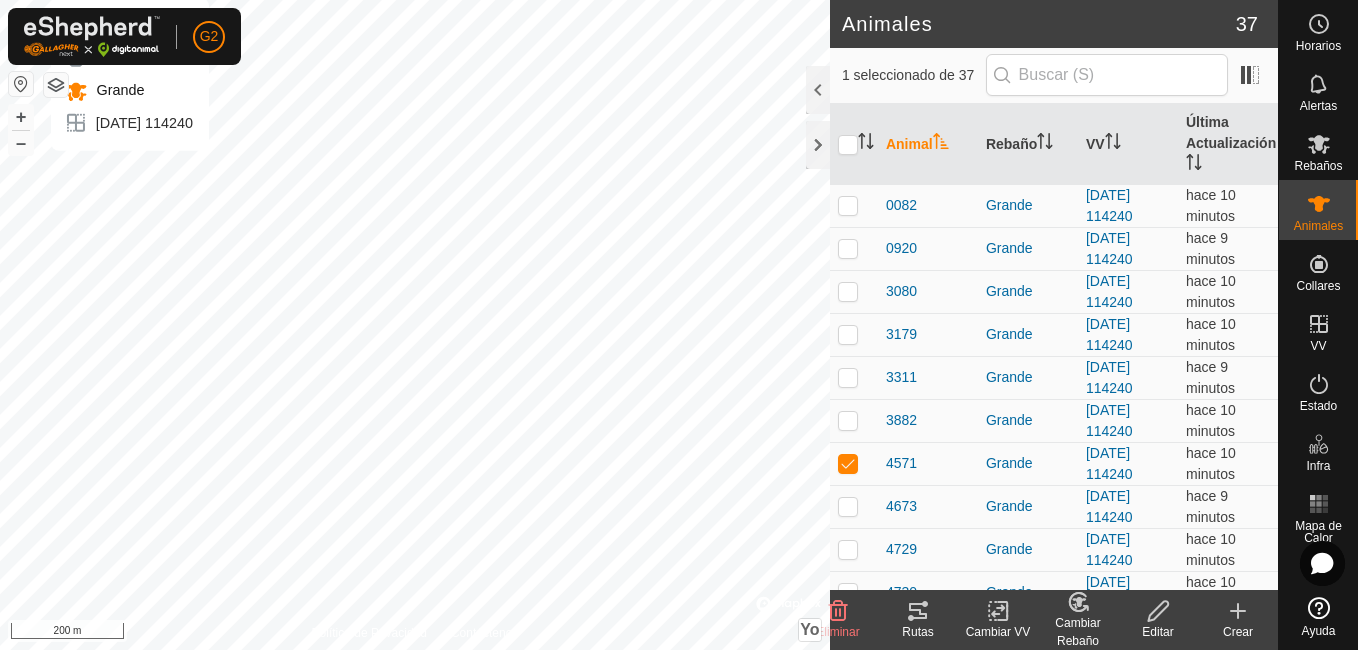 checkbox on "false" 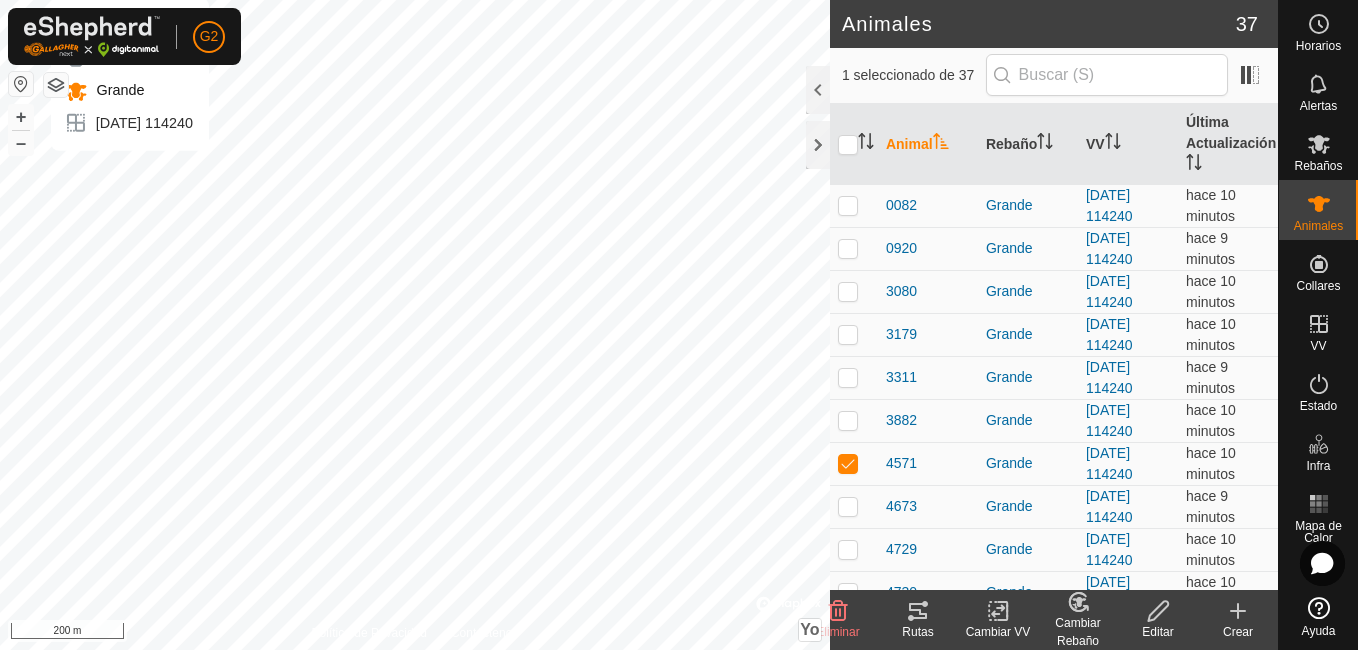 checkbox on "true" 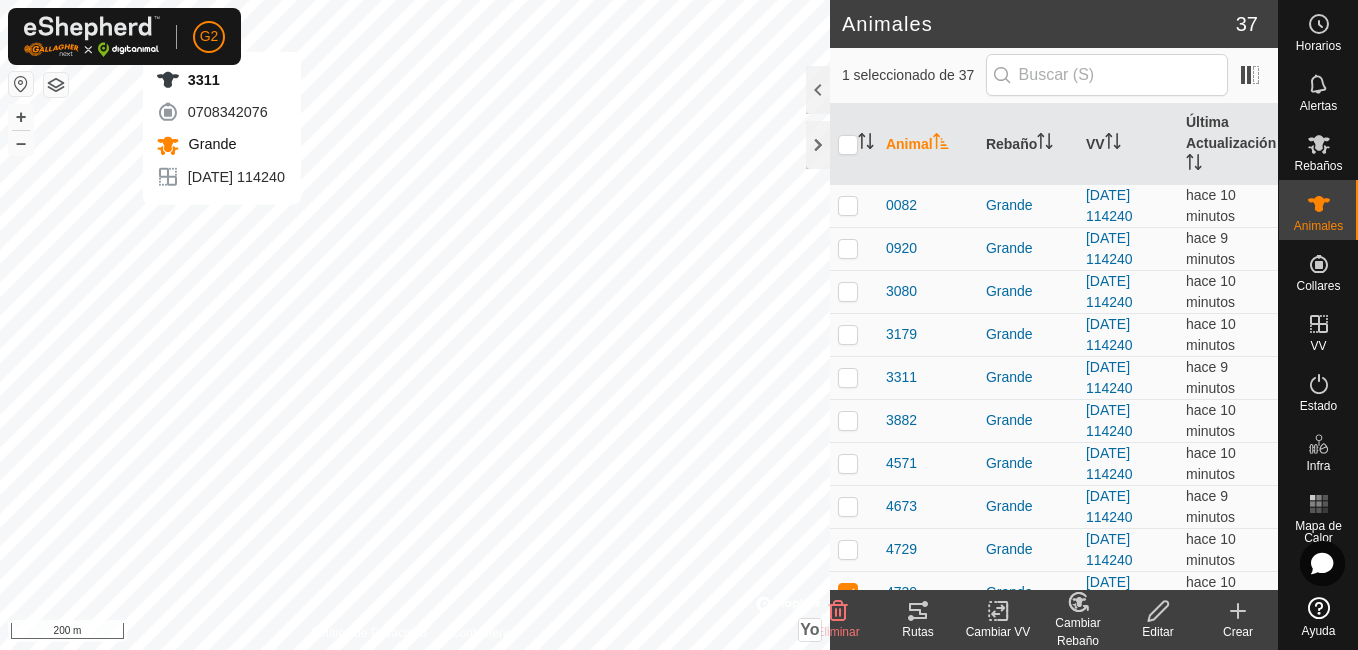 checkbox on "true" 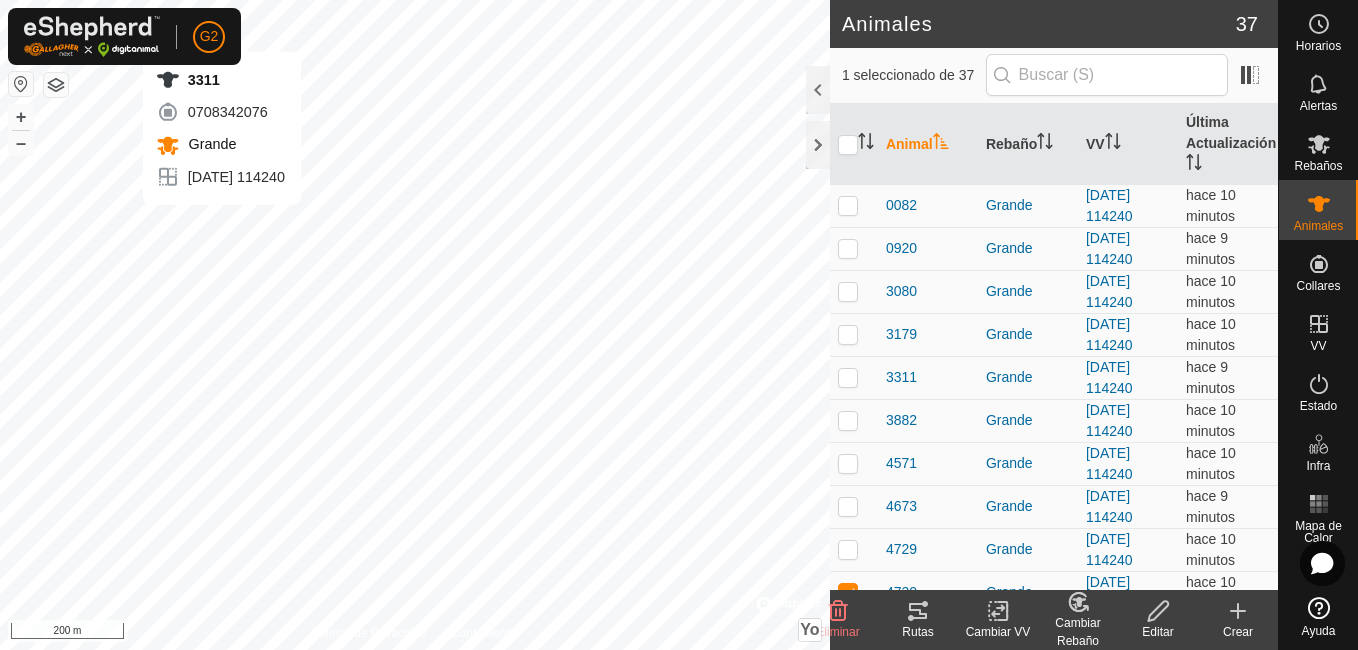 checkbox on "false" 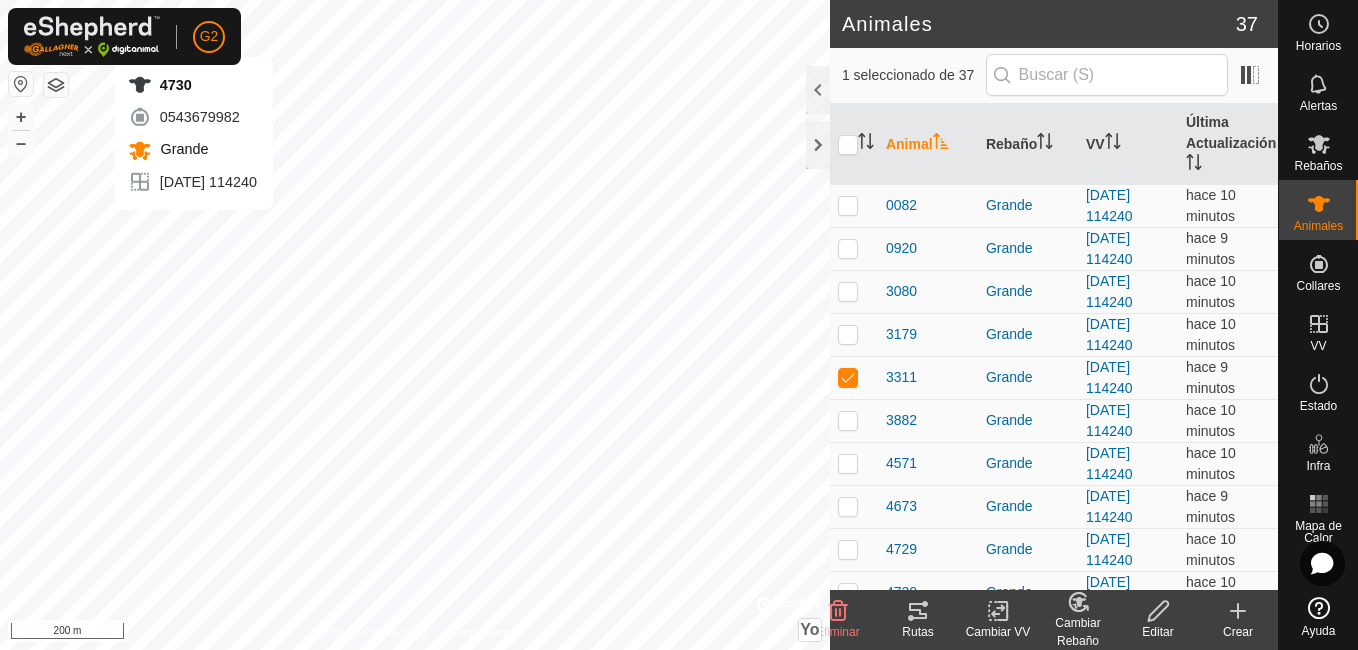 checkbox on "false" 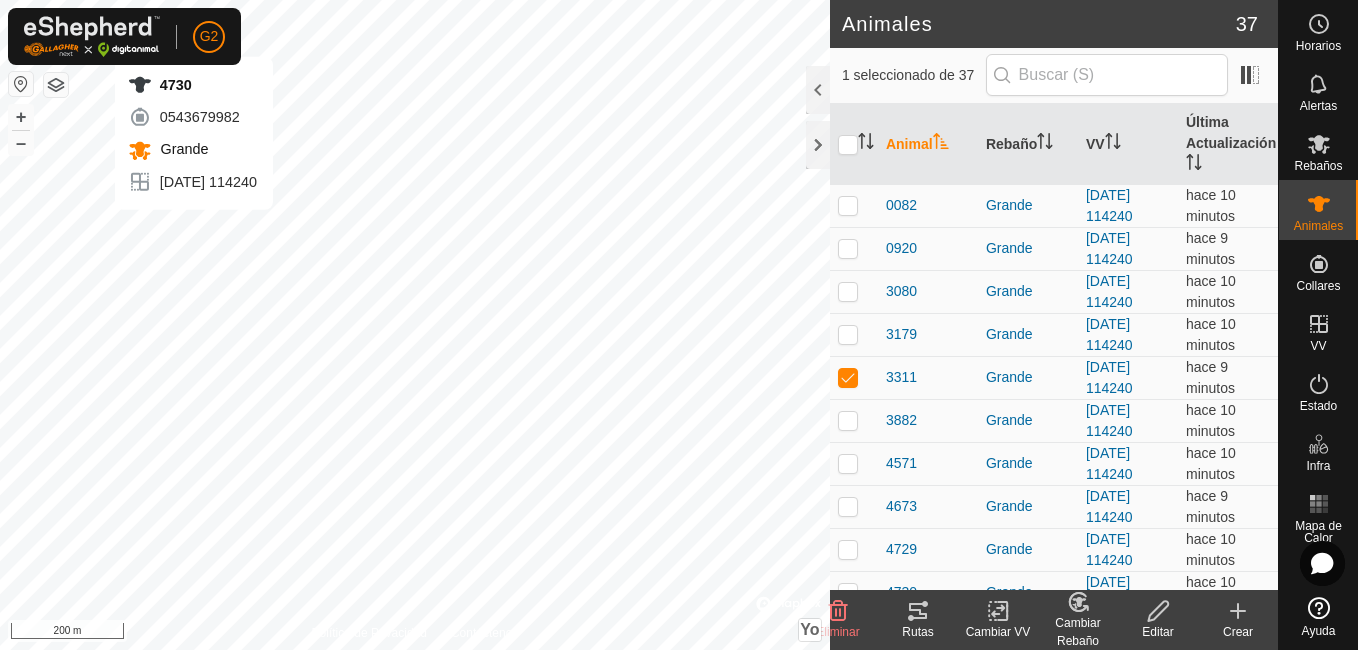 checkbox on "true" 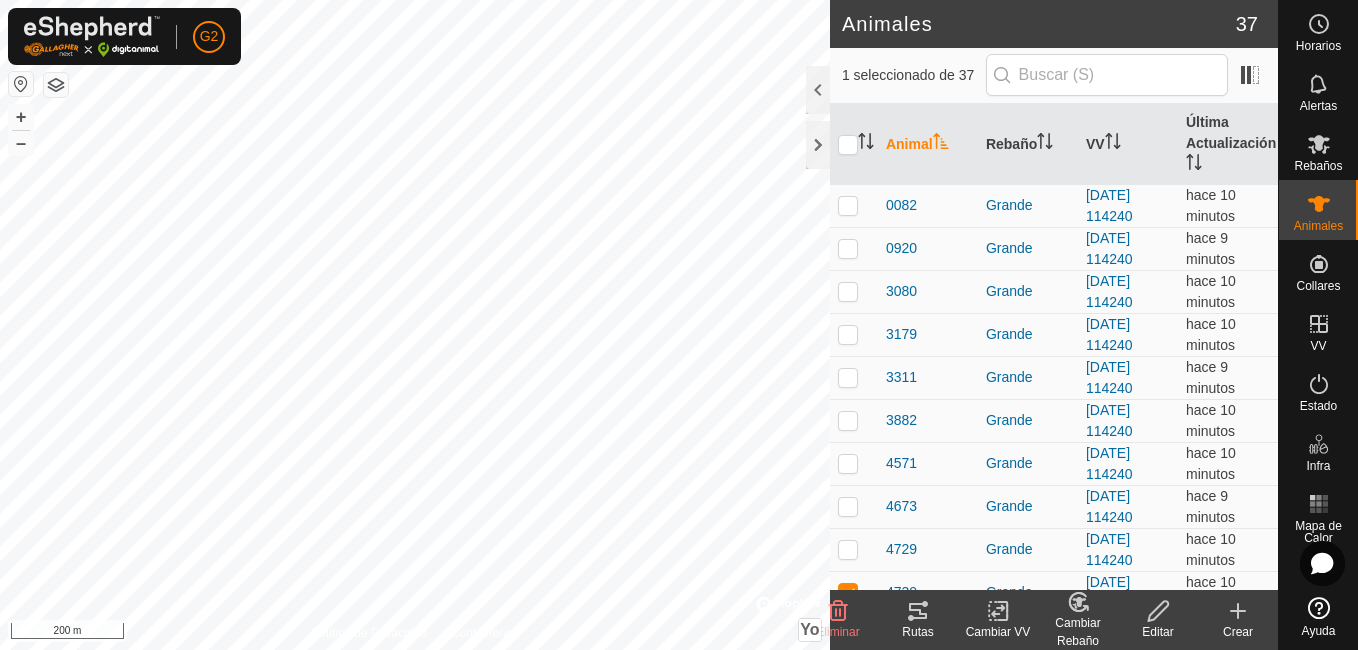 click 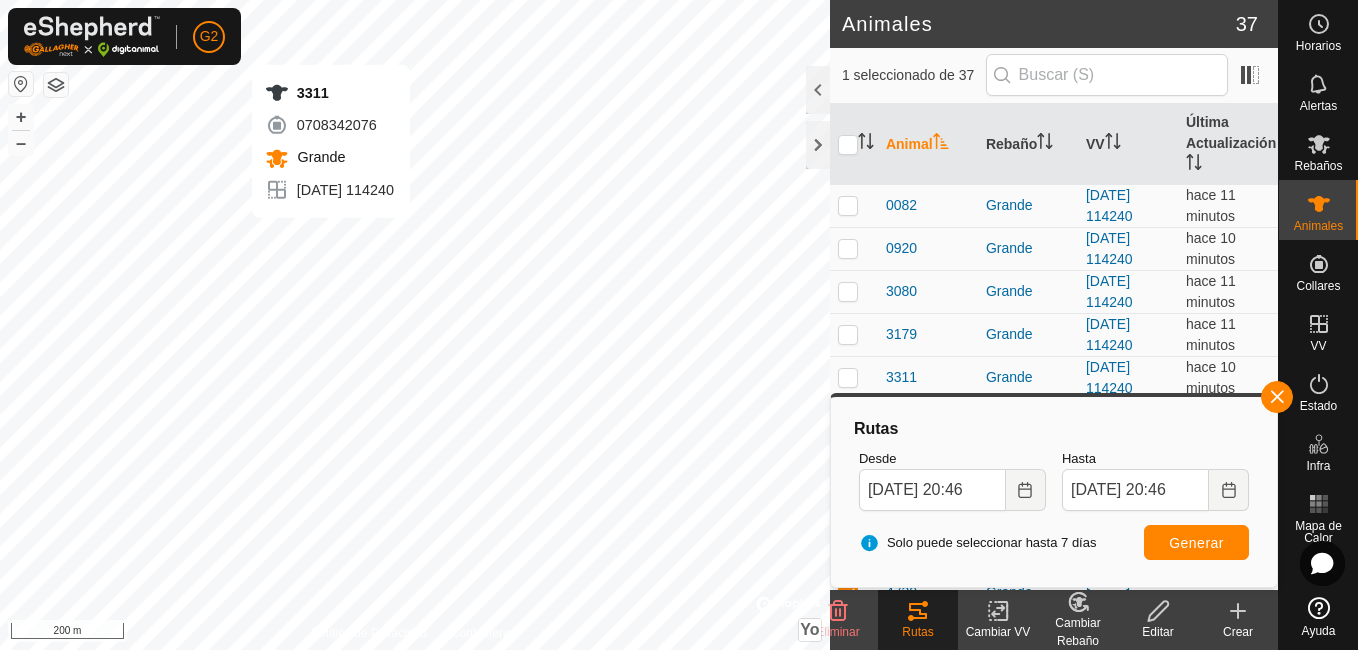 checkbox on "true" 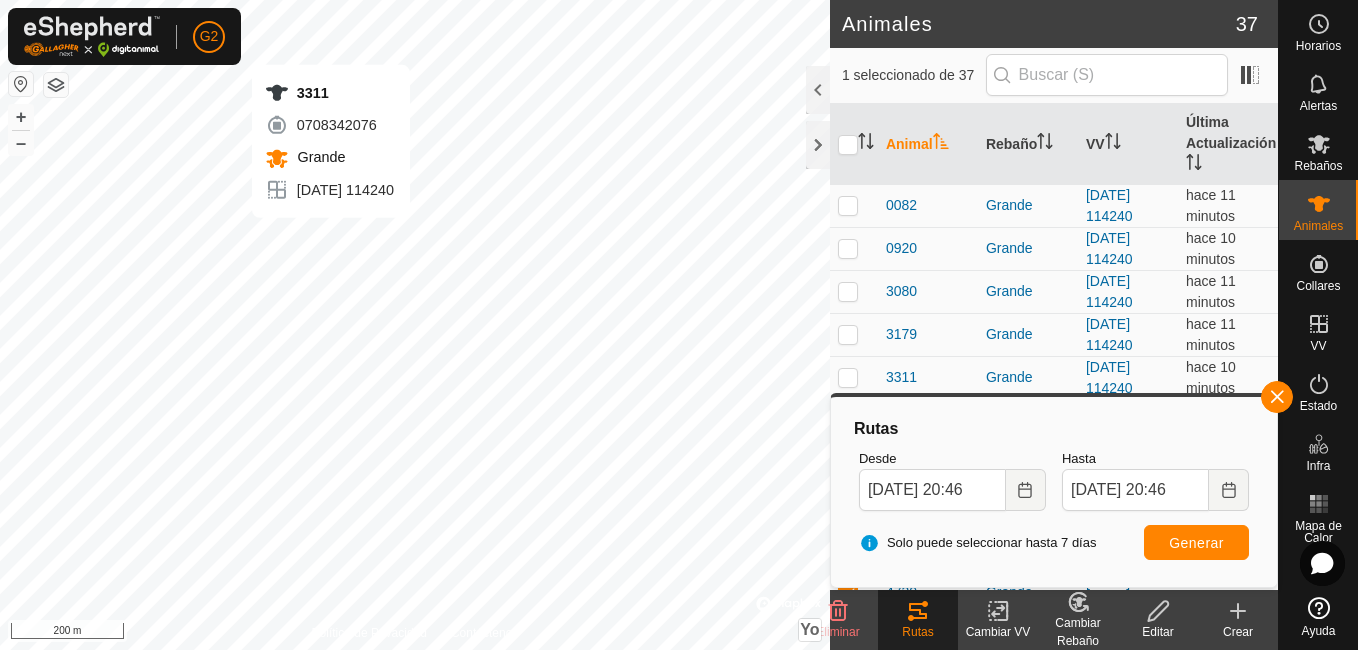 checkbox on "false" 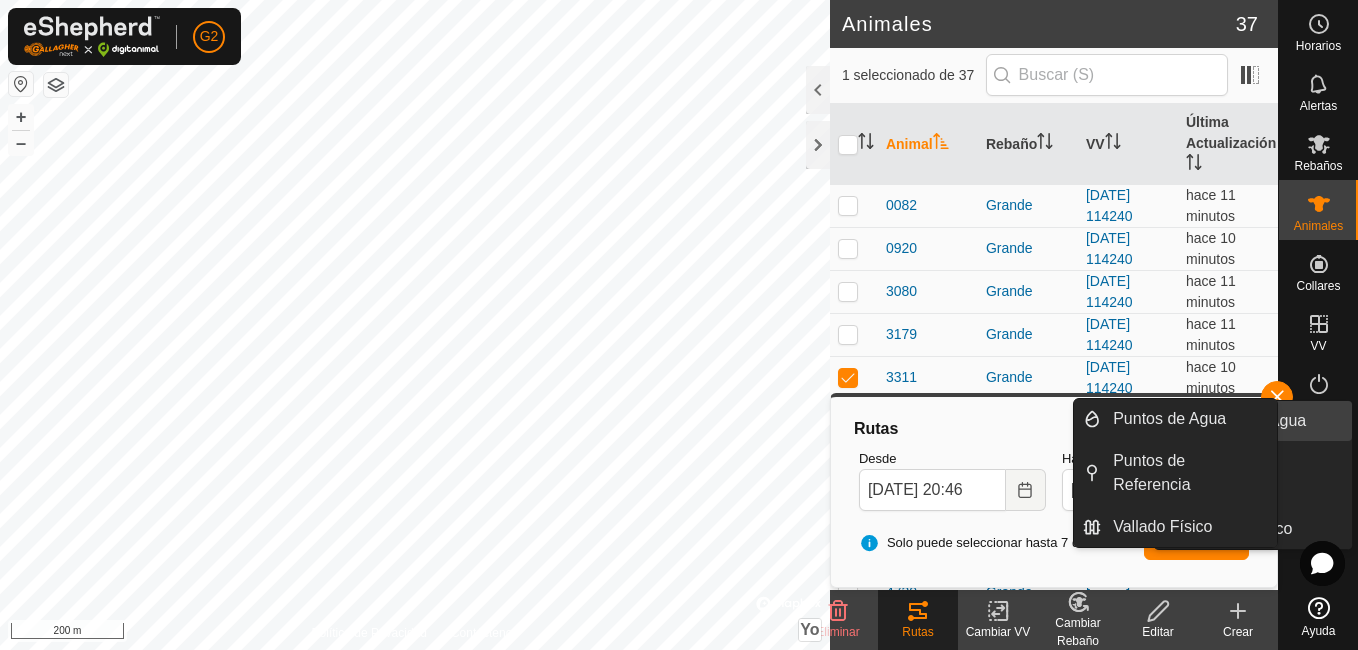 click on "Puntos de Agua" at bounding box center (1266, 421) 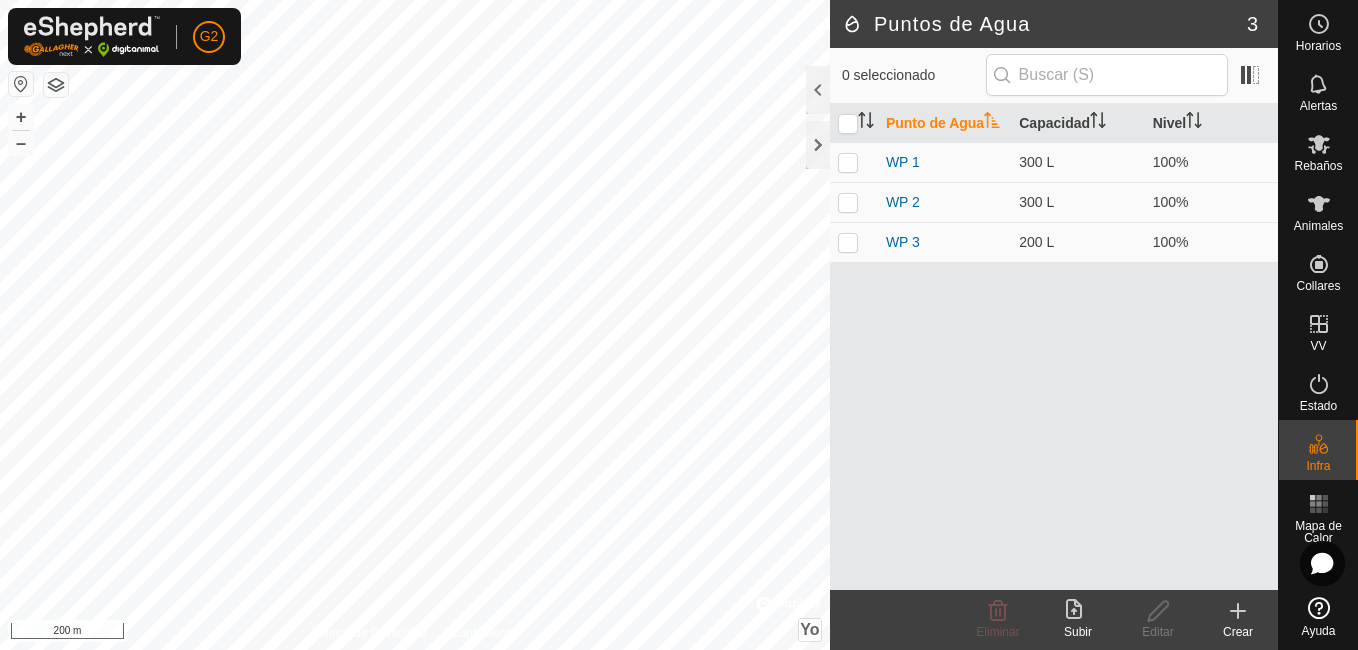 scroll, scrollTop: 0, scrollLeft: 0, axis: both 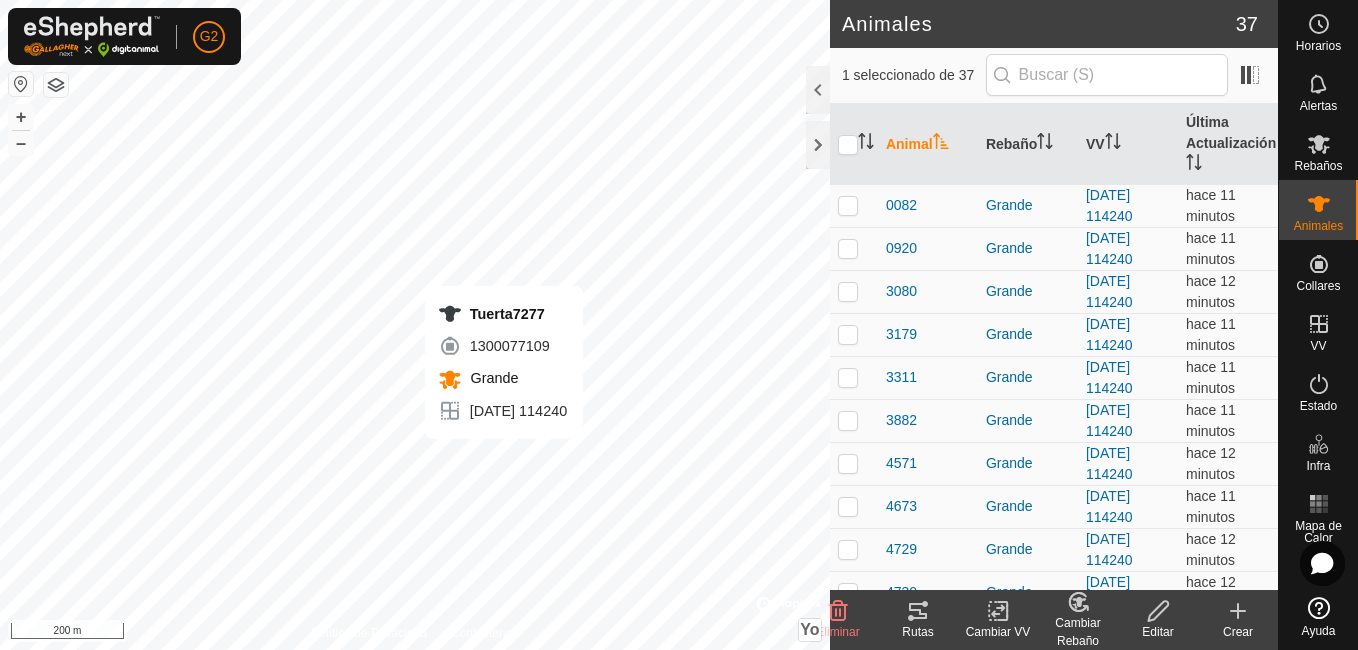 checkbox on "false" 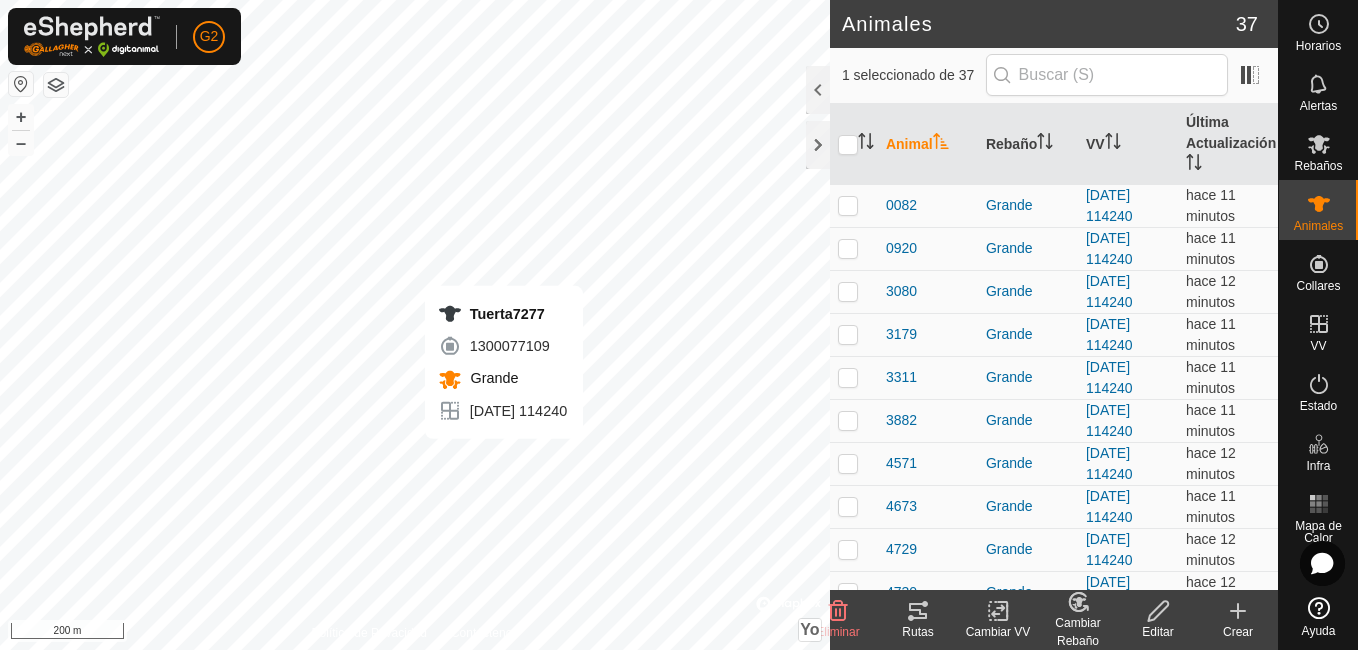 checkbox on "true" 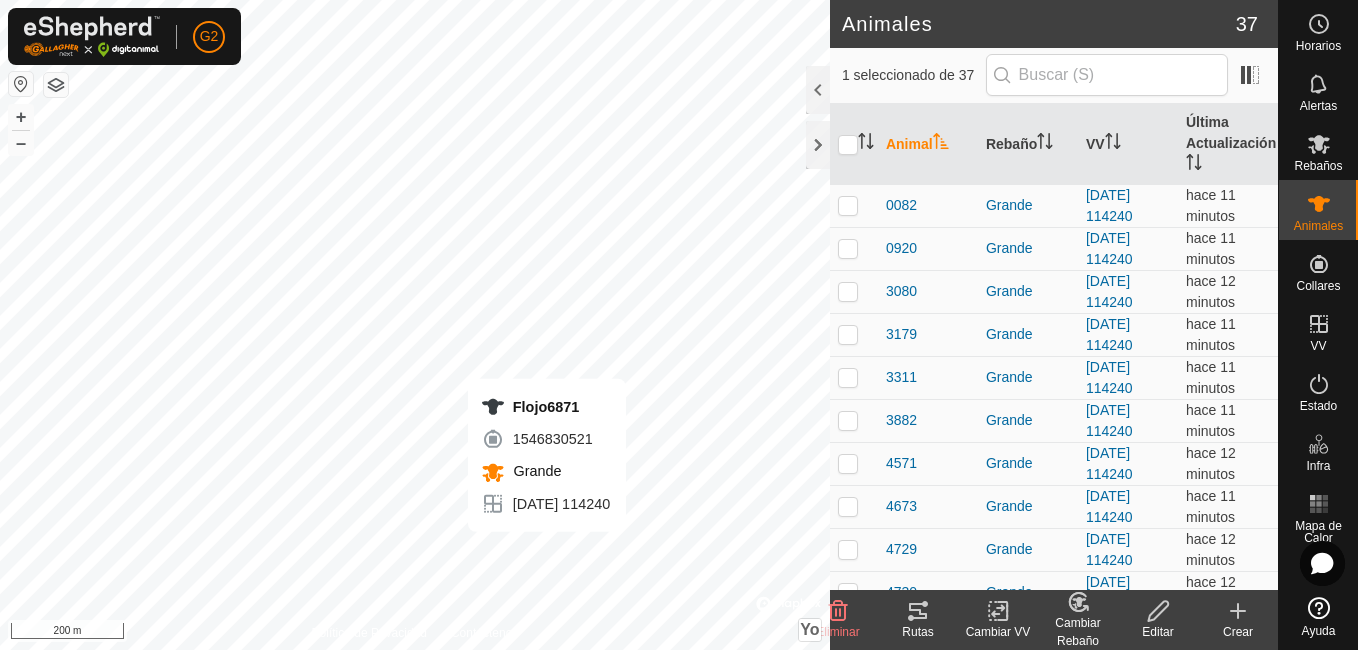 checkbox on "true" 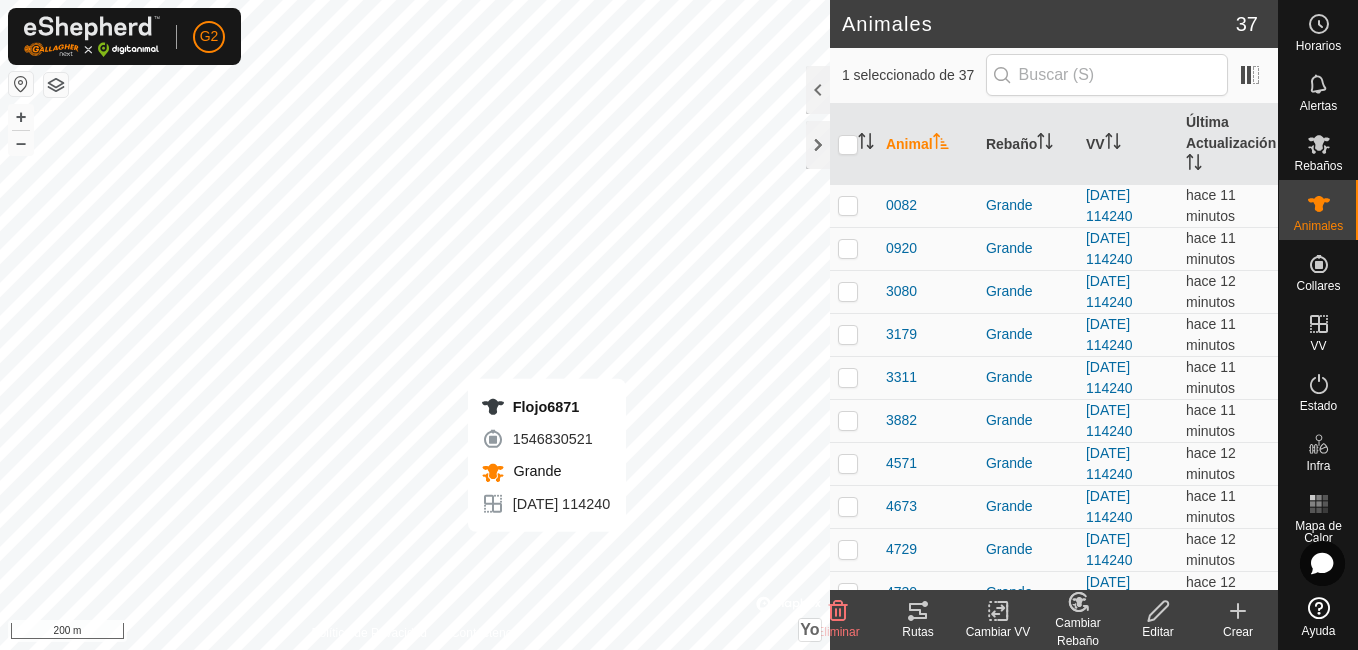 checkbox on "false" 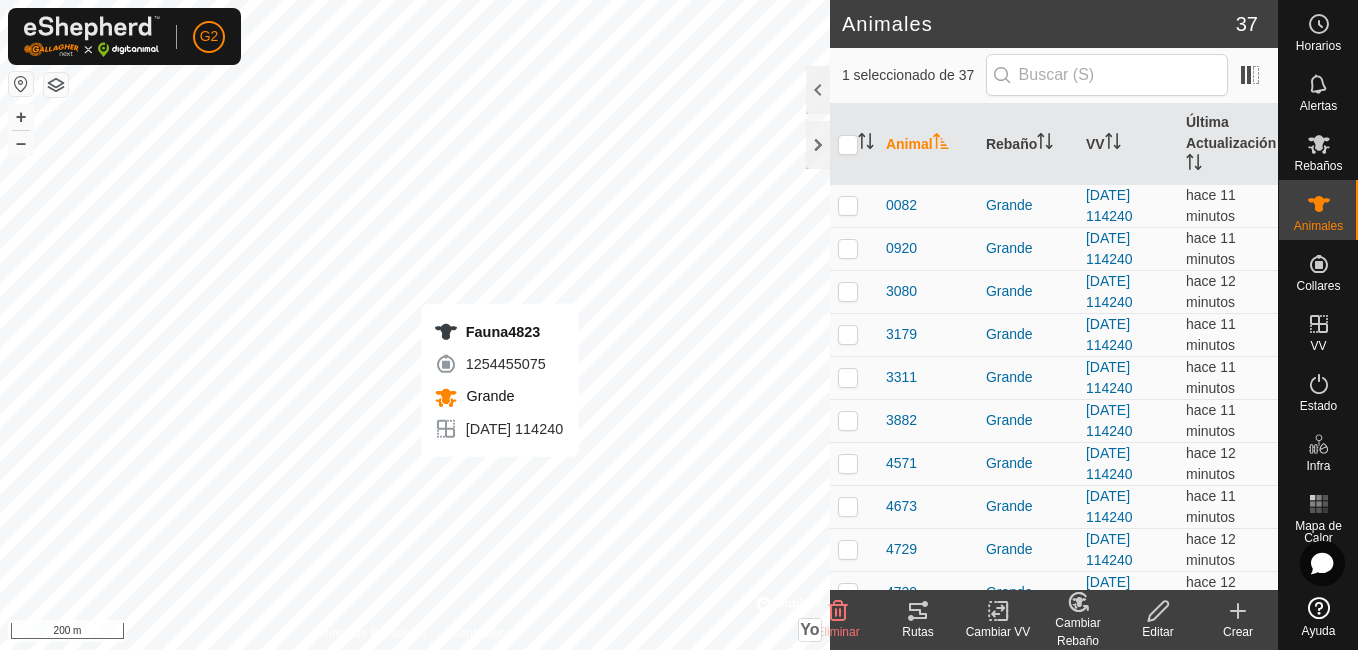 checkbox on "true" 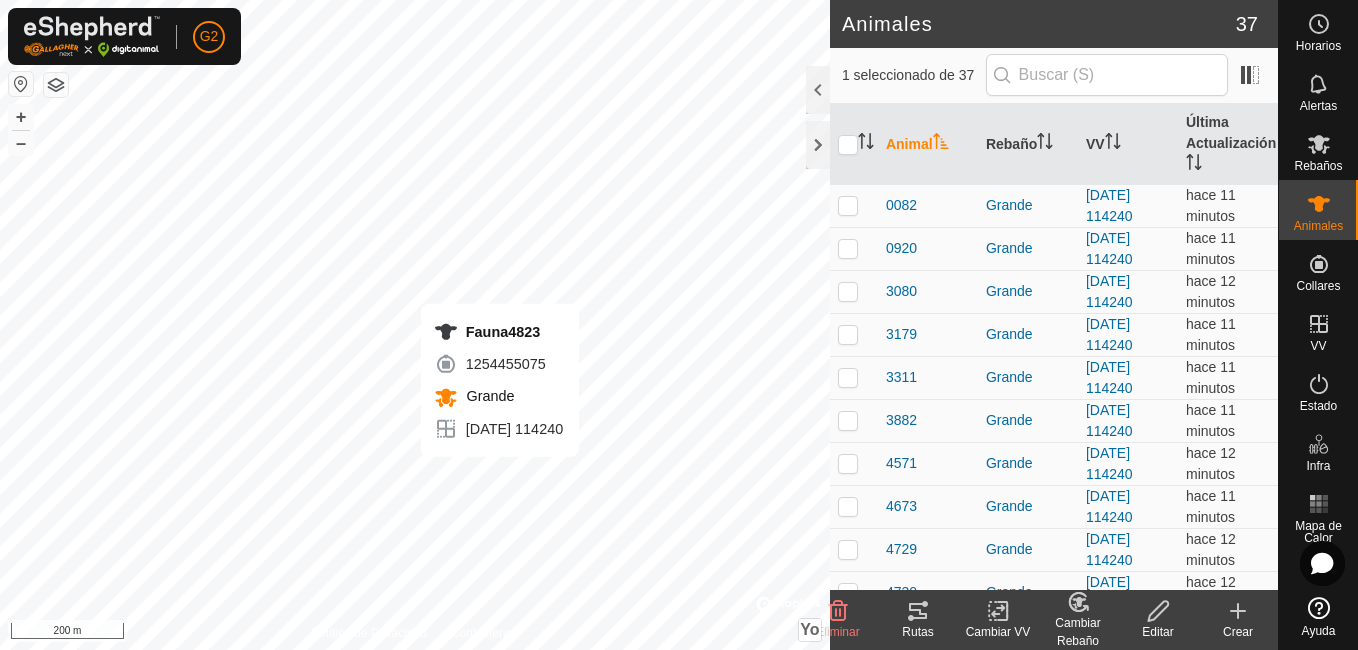 checkbox on "false" 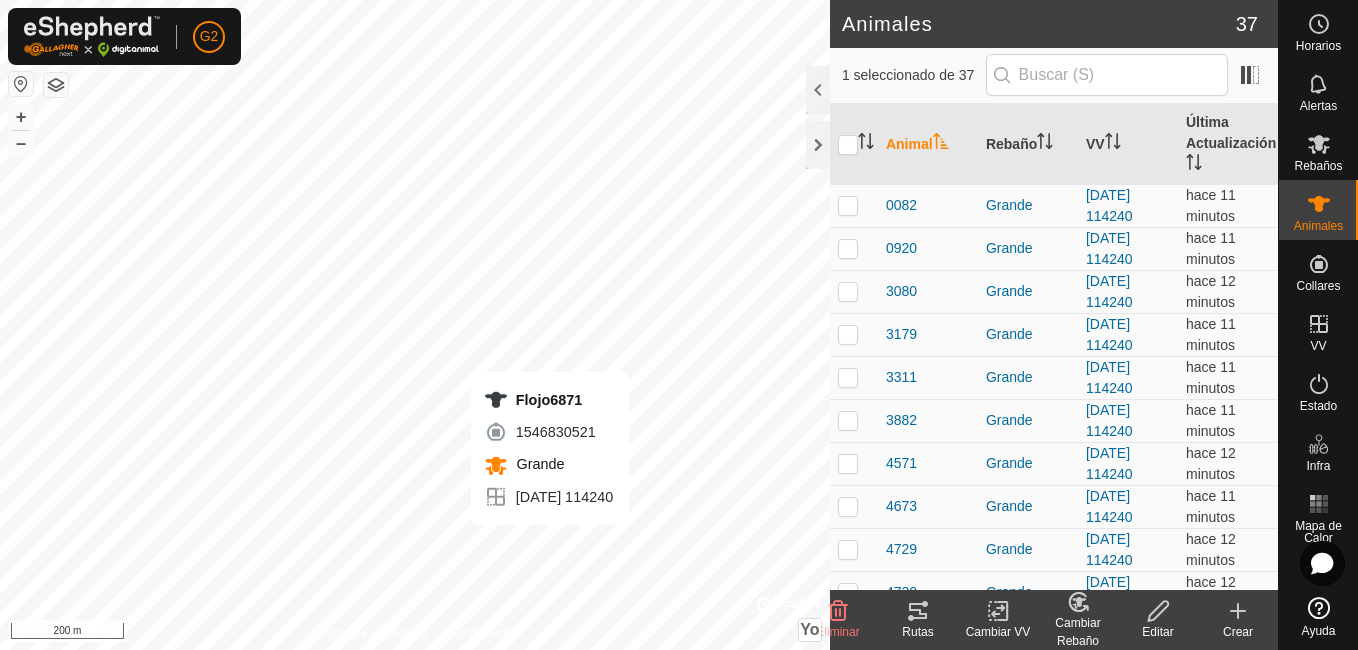 checkbox on "false" 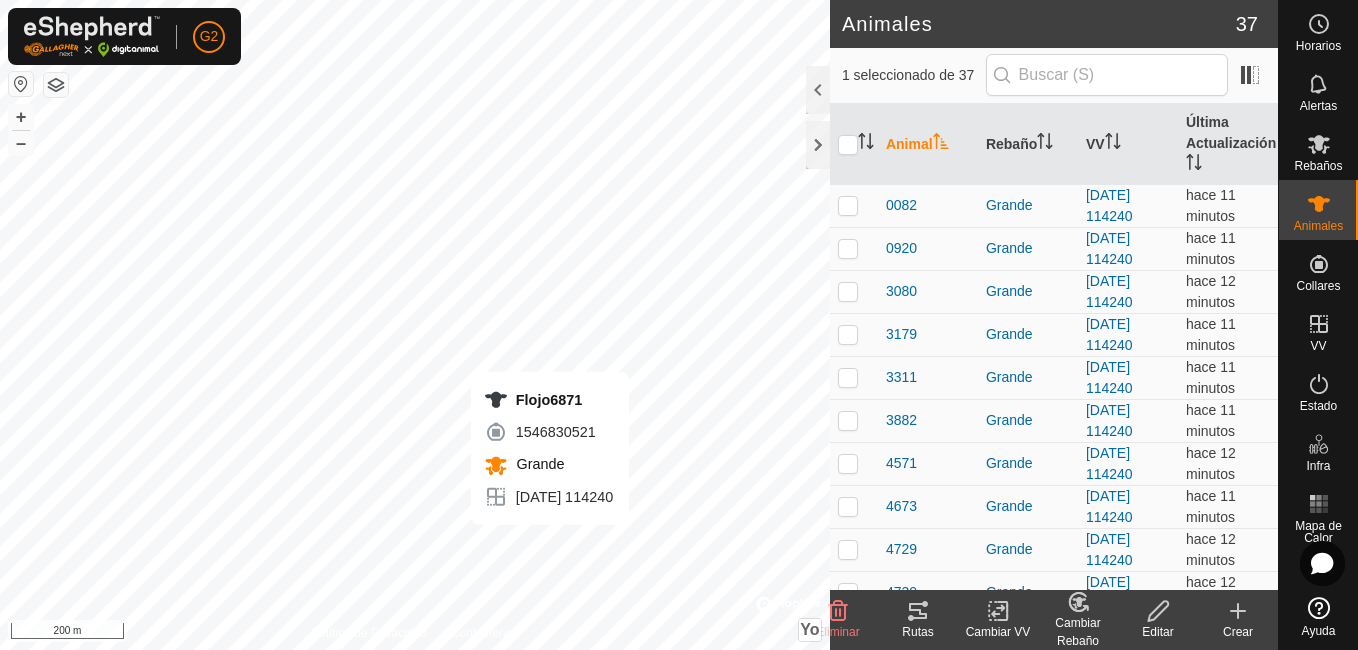 checkbox on "true" 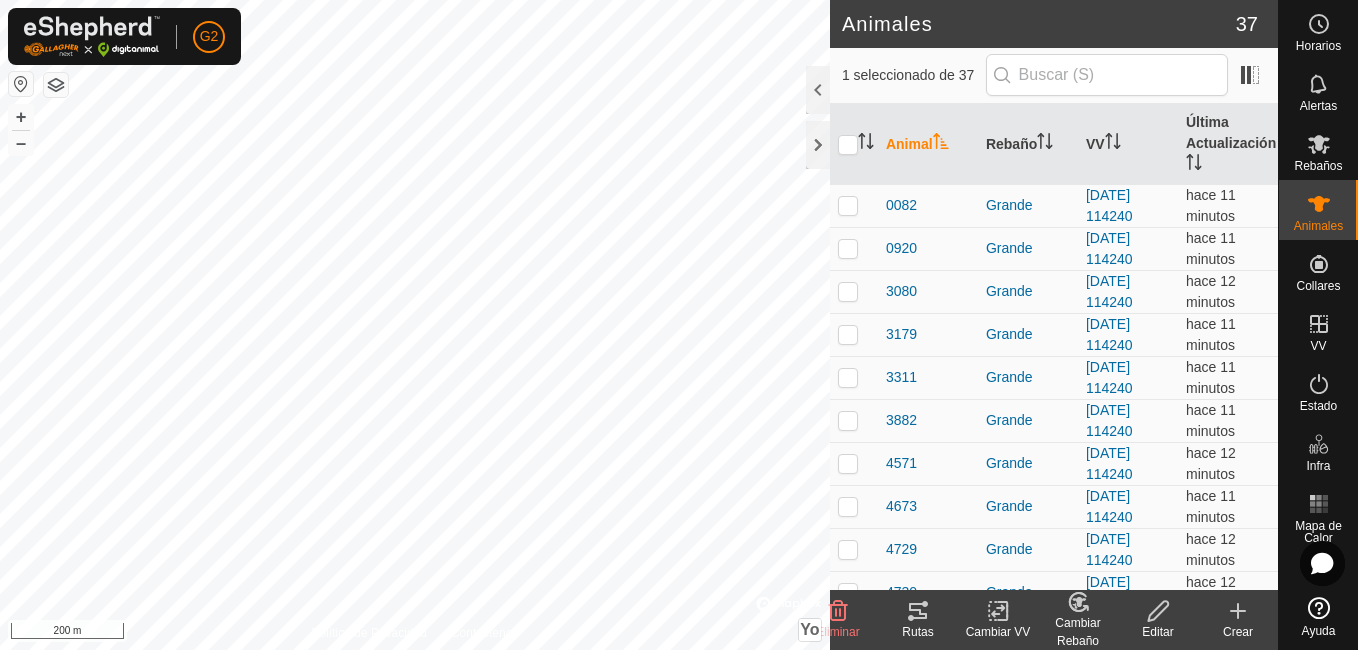 click on "Rutas" 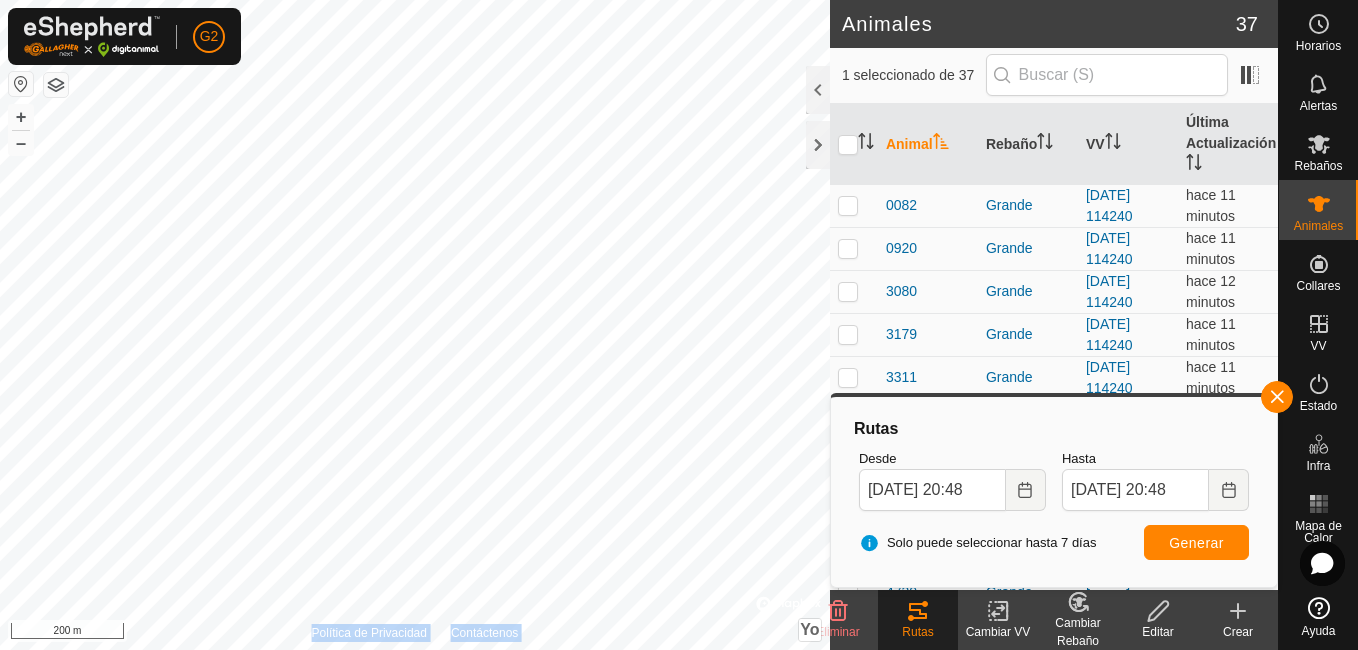 click on "Política de Privacidad Contáctenos
Flojo6871
1546830521
Grande
2025-07-29 114240 + – ⇧ Yo ©  Mapbox , ©  OpenStreetMap ,  Improve this map 200 m" at bounding box center [415, 325] 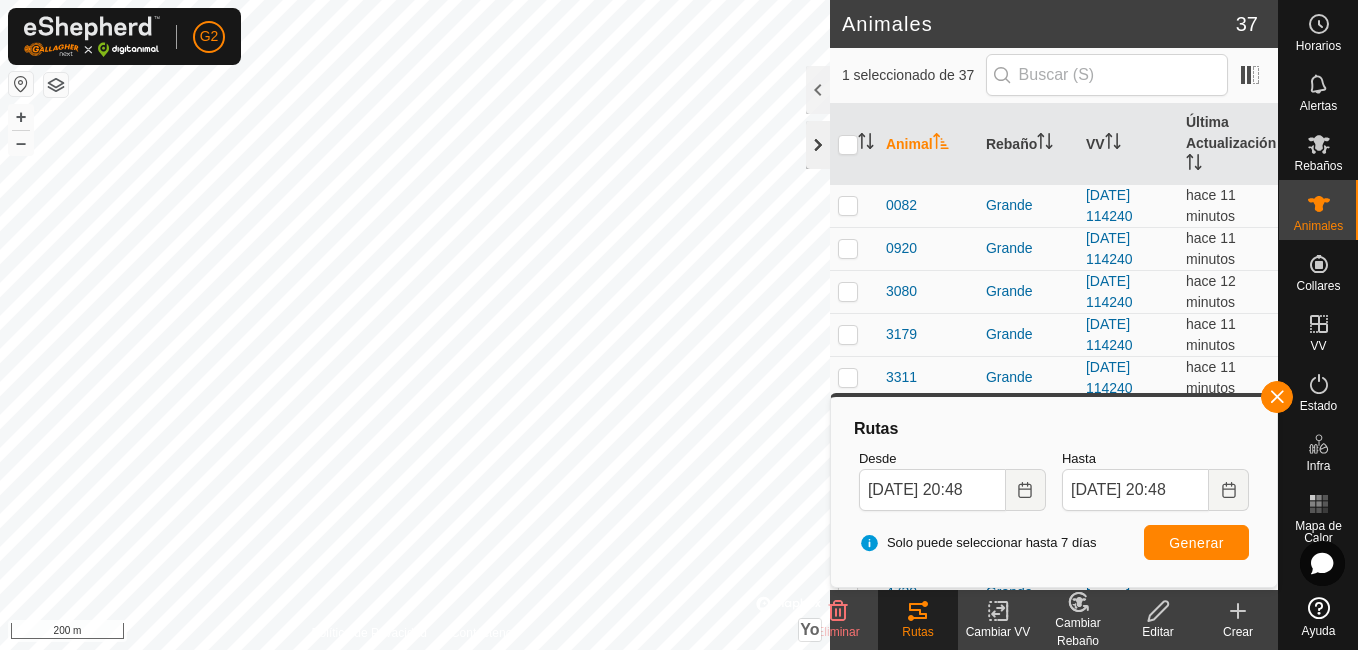 click 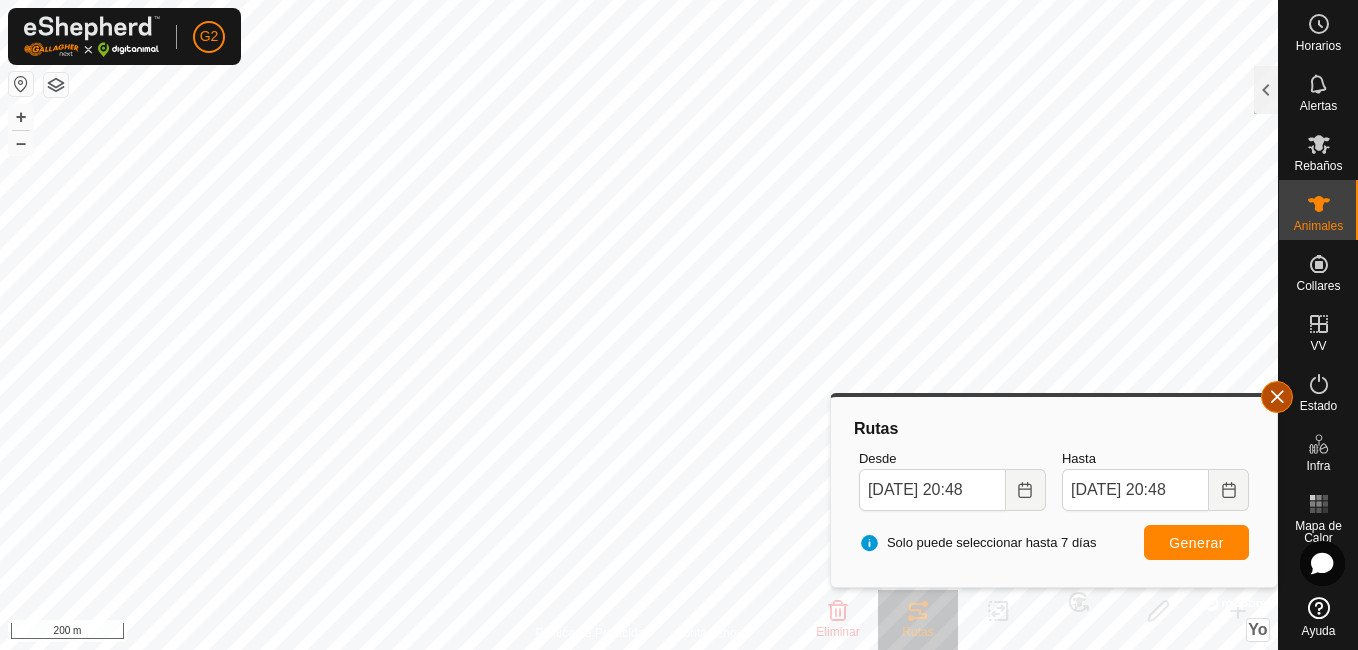 click at bounding box center (1277, 397) 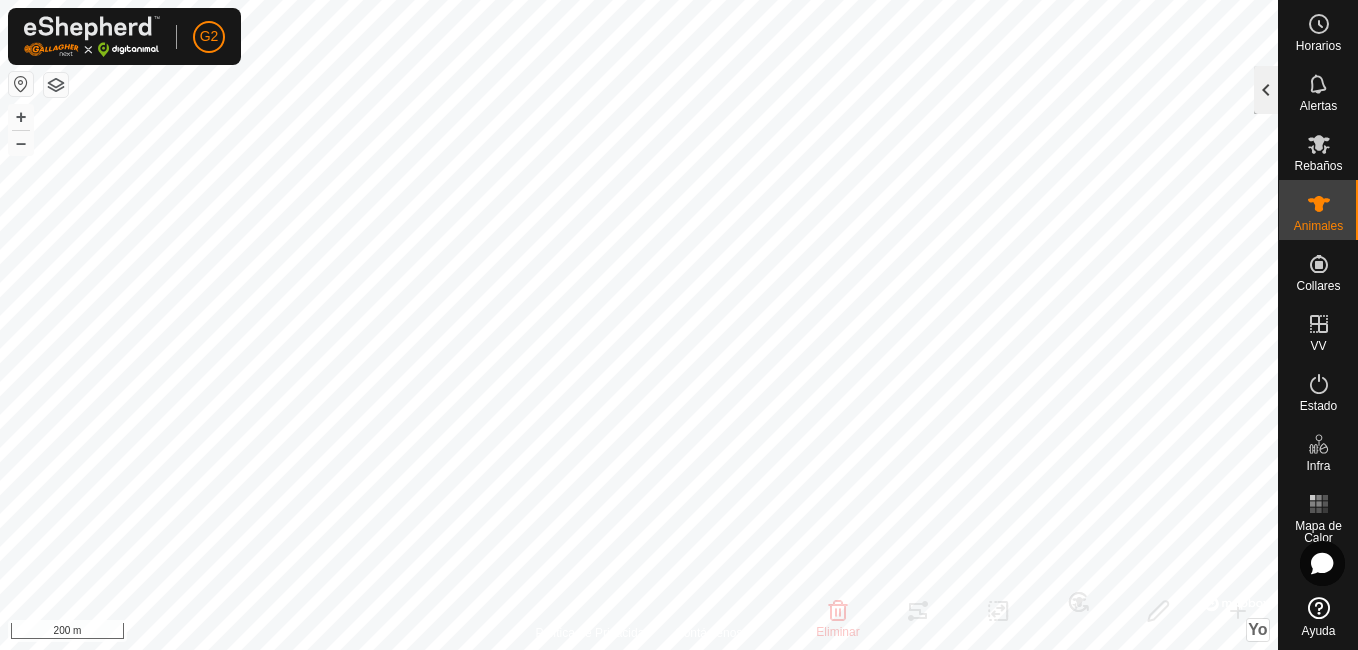 click 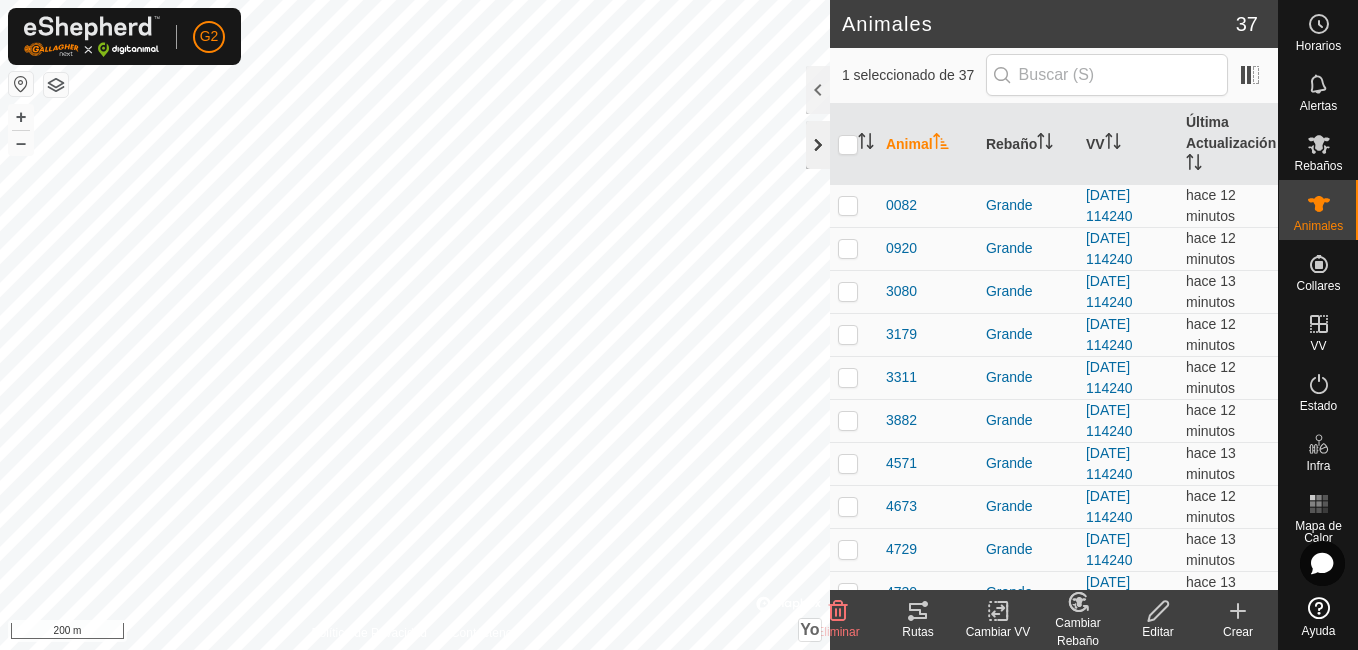 click 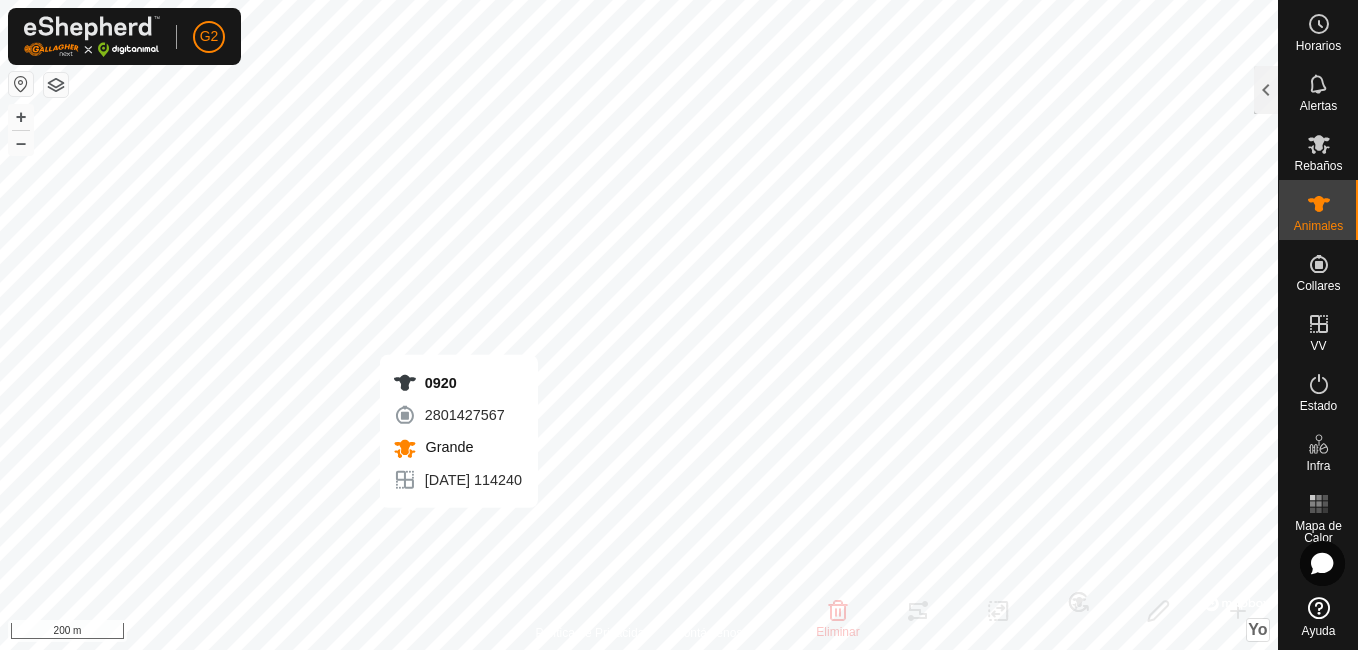 checkbox on "true" 